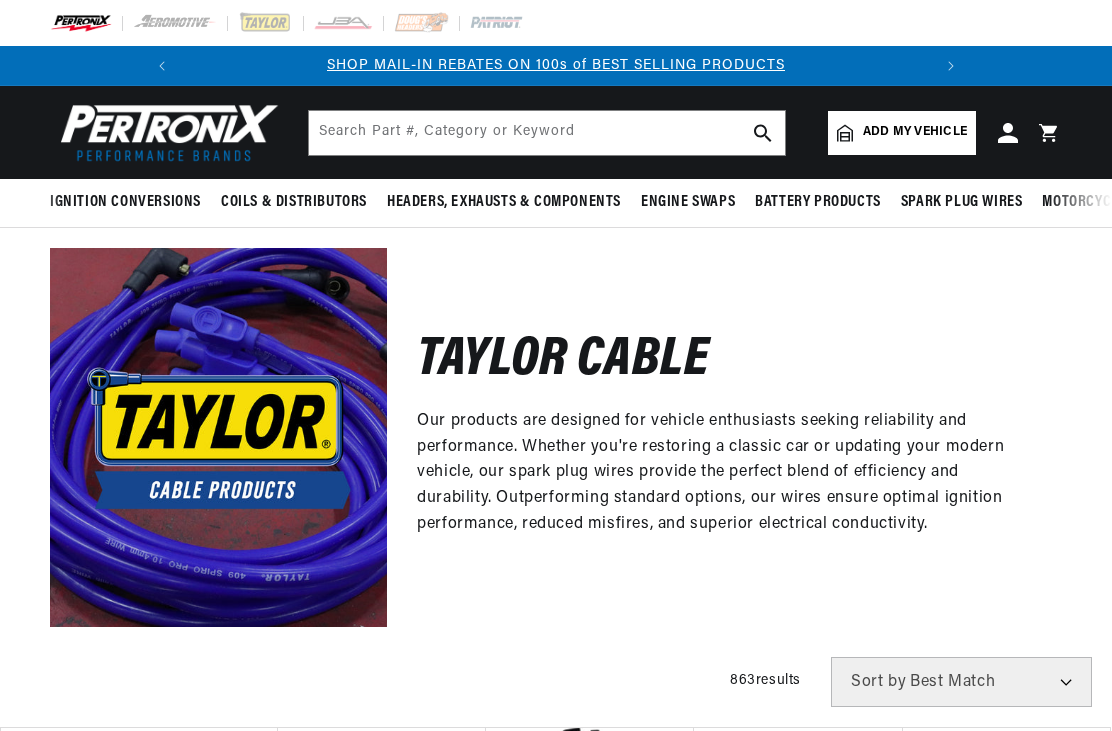 scroll, scrollTop: 0, scrollLeft: 0, axis: both 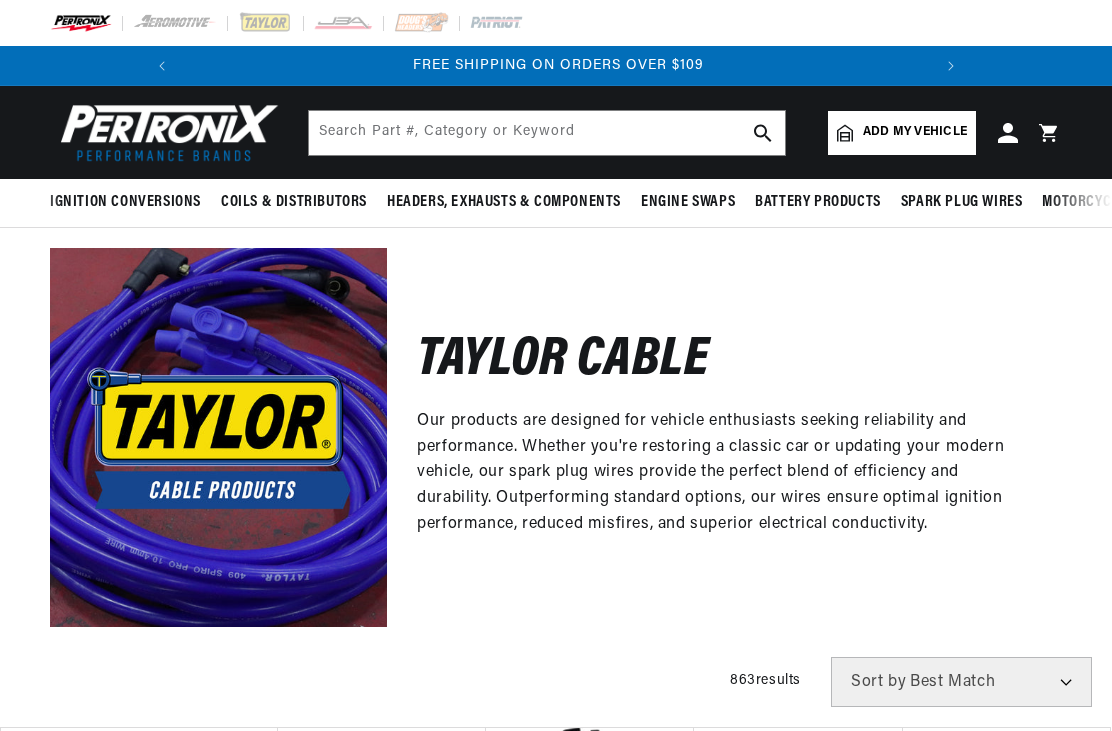 click on "Add my vehicle" at bounding box center (915, 132) 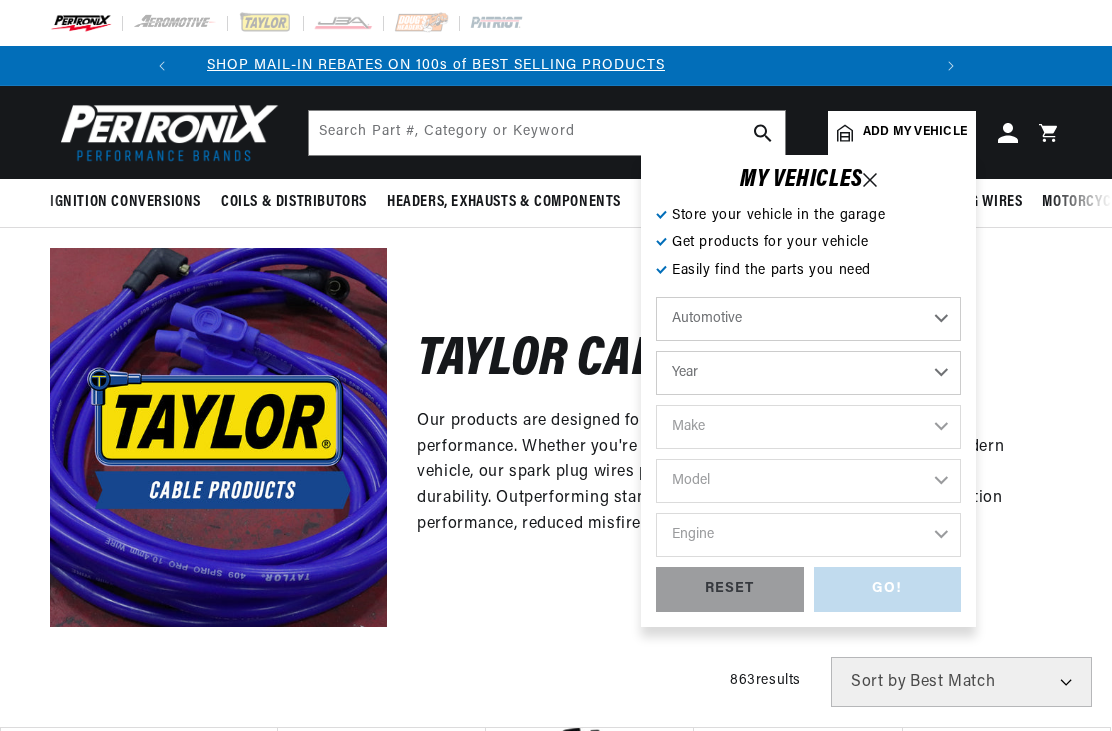 scroll, scrollTop: 0, scrollLeft: 0, axis: both 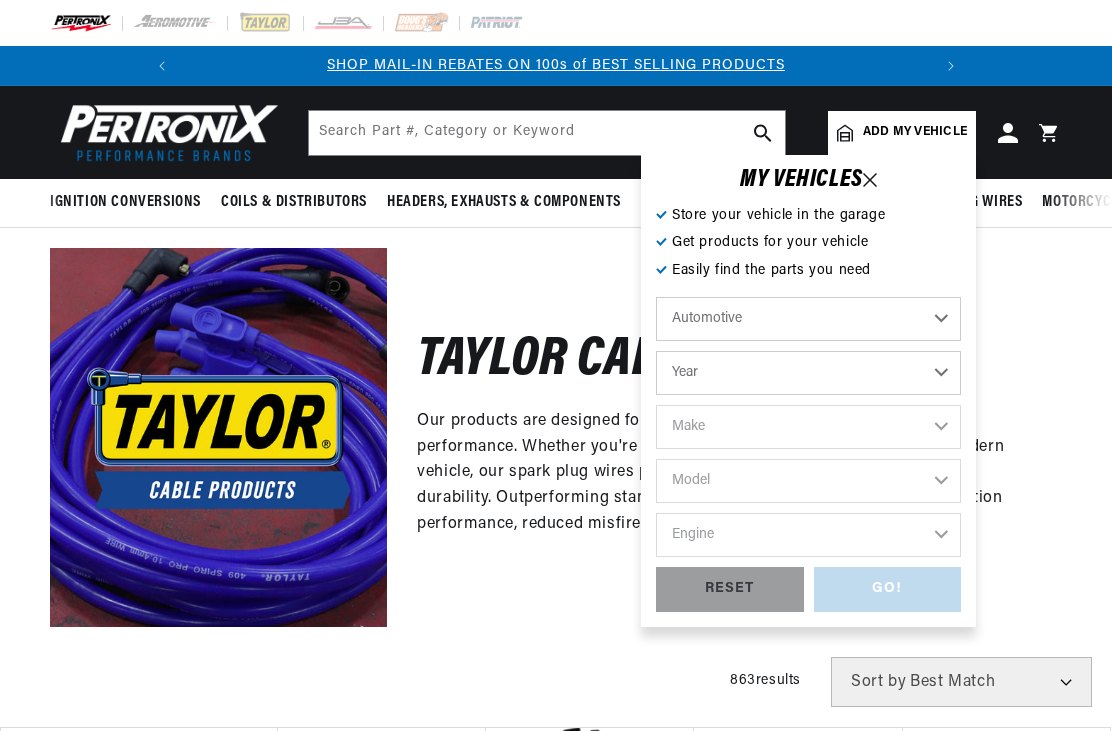 click on "Year
2022
2021
2020
2019
2018
2017
2016
2015
2014
2013
2012
2011
2010
2009
2008
2007
2006
2005
2004
2003
2002
2001
2000
1999
1998
1997
1996
1995
1994
1993
1992
1991
1990
1989
1988
1987
1986 1985" at bounding box center [808, 373] 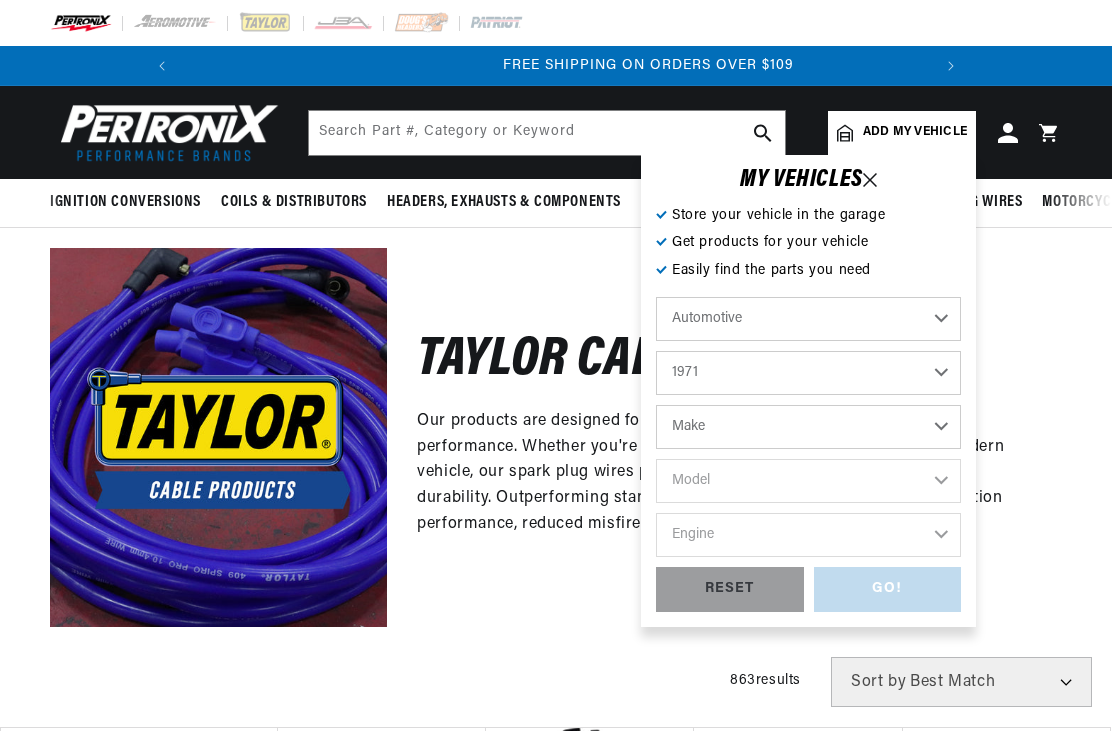 scroll, scrollTop: 0, scrollLeft: 747, axis: horizontal 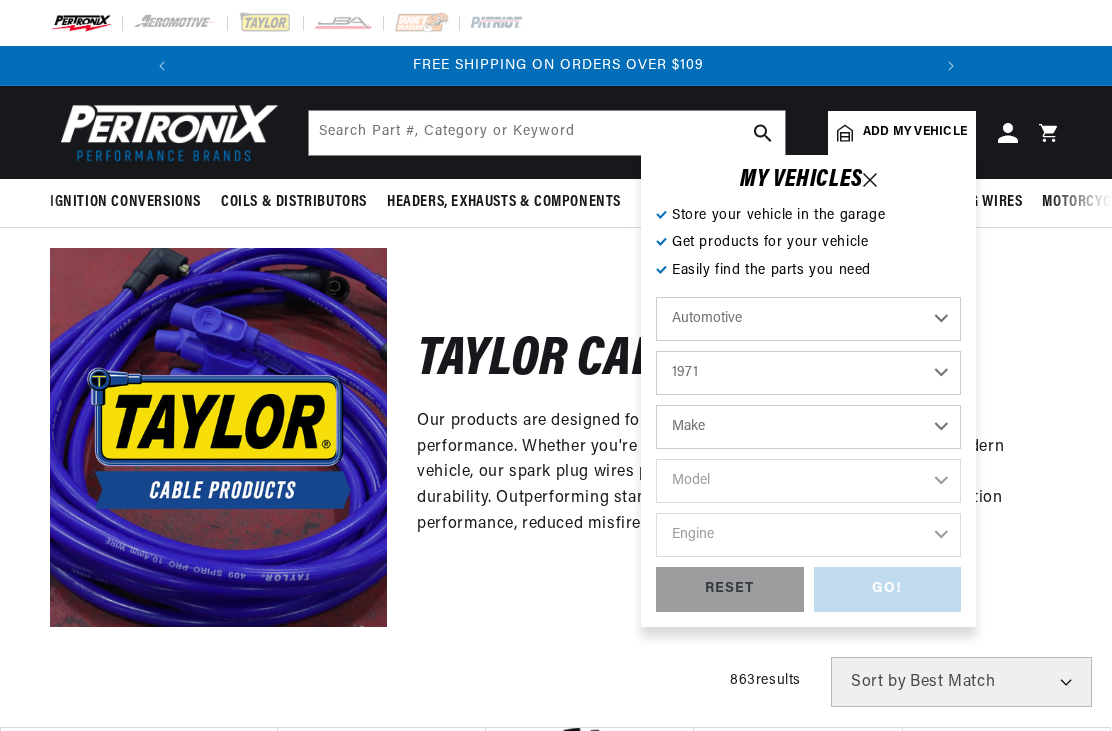 click on "2022
2021
2020
2019
2018
2017
2016
2015
2014
2013
2012
2011
2010
2009
2008
2007
2006
2005
2004
2003
2002
2001
2000
1999
1998
1997
1996
1995
1994
1993
1992
1991
1990
1989
1988
1987
1986
1985 1984" at bounding box center [808, 373] 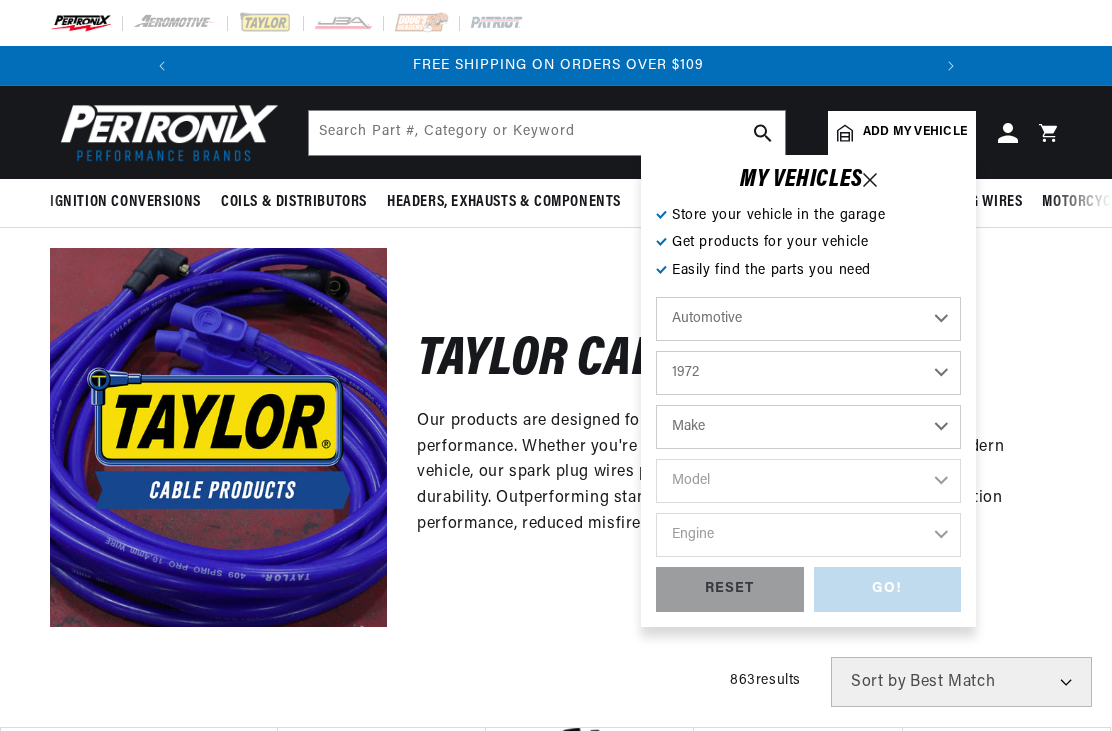 click on "Make
Alfa Romeo
American Motors
Aston Martin
Audi
Austin
BMW
Buick
Cadillac
Checker
Chevrolet
Chrysler
Citroen
DeTomaso
Dodge
Ferrari
Fiat
Ford
Ford (Europe)
GMC
IHC Truck
International
Jaguar
Jeep
Lamborghini
Lincoln
Lotus
Maserati
Mazda
Mercedes-Benz
Mercury
MG
Nissan
Oldsmobile Opel" at bounding box center [808, 427] 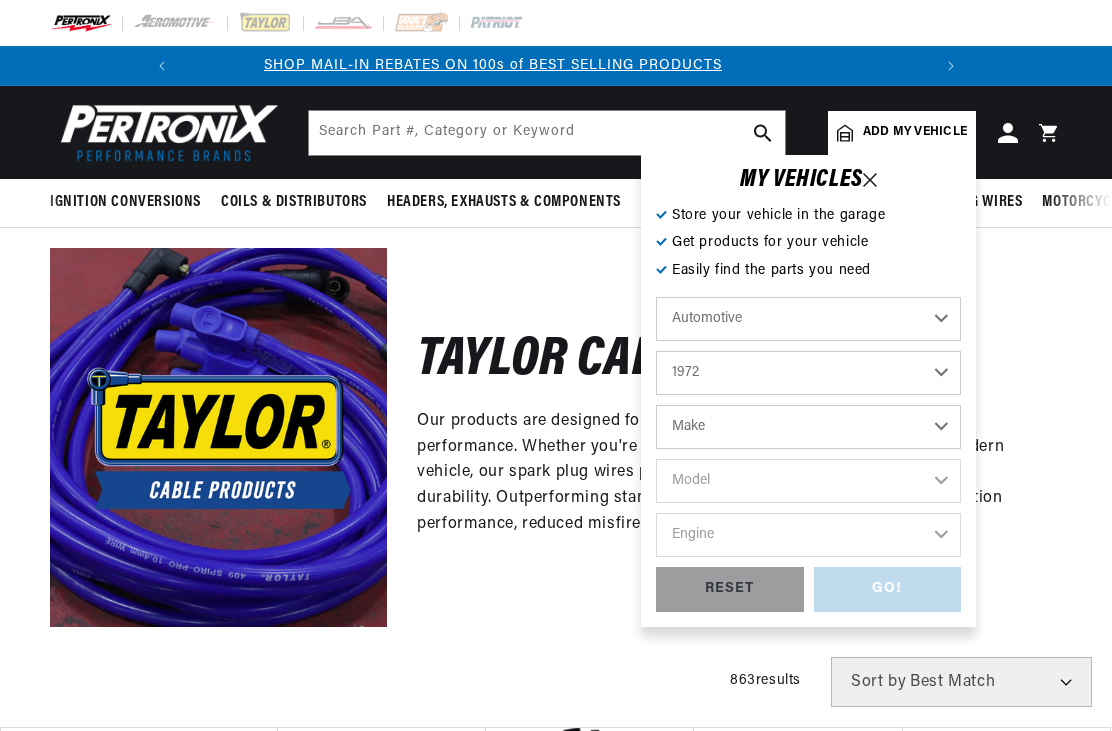 scroll, scrollTop: 0, scrollLeft: 0, axis: both 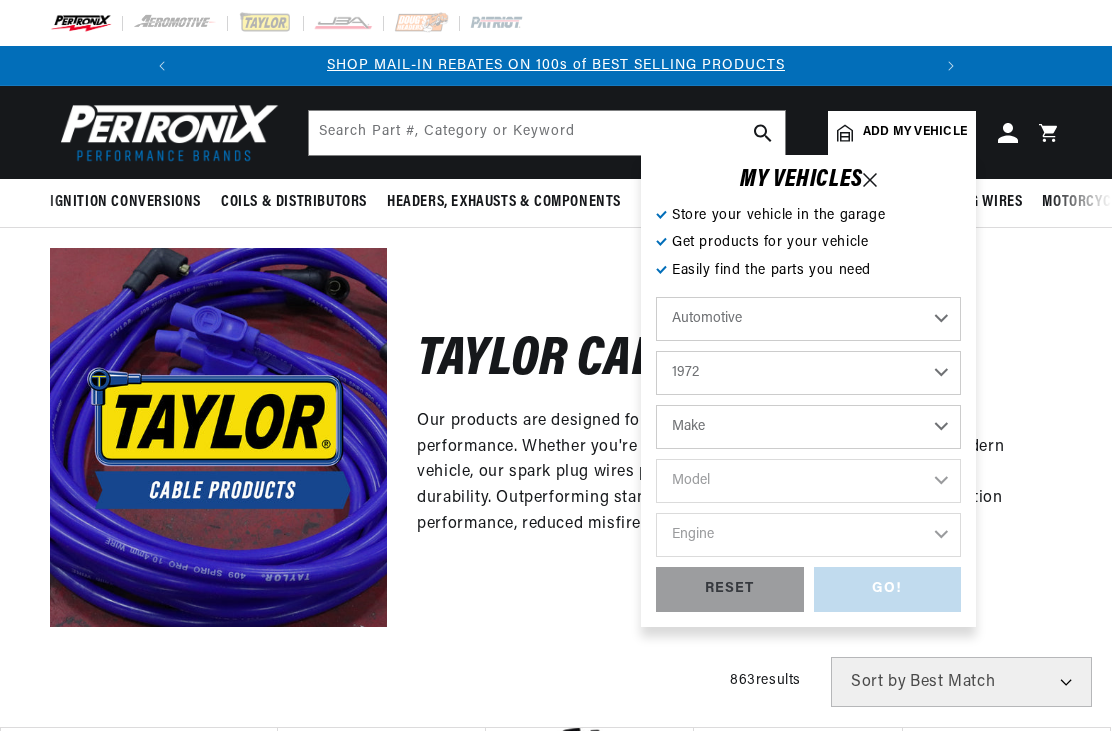 select on "Triumph" 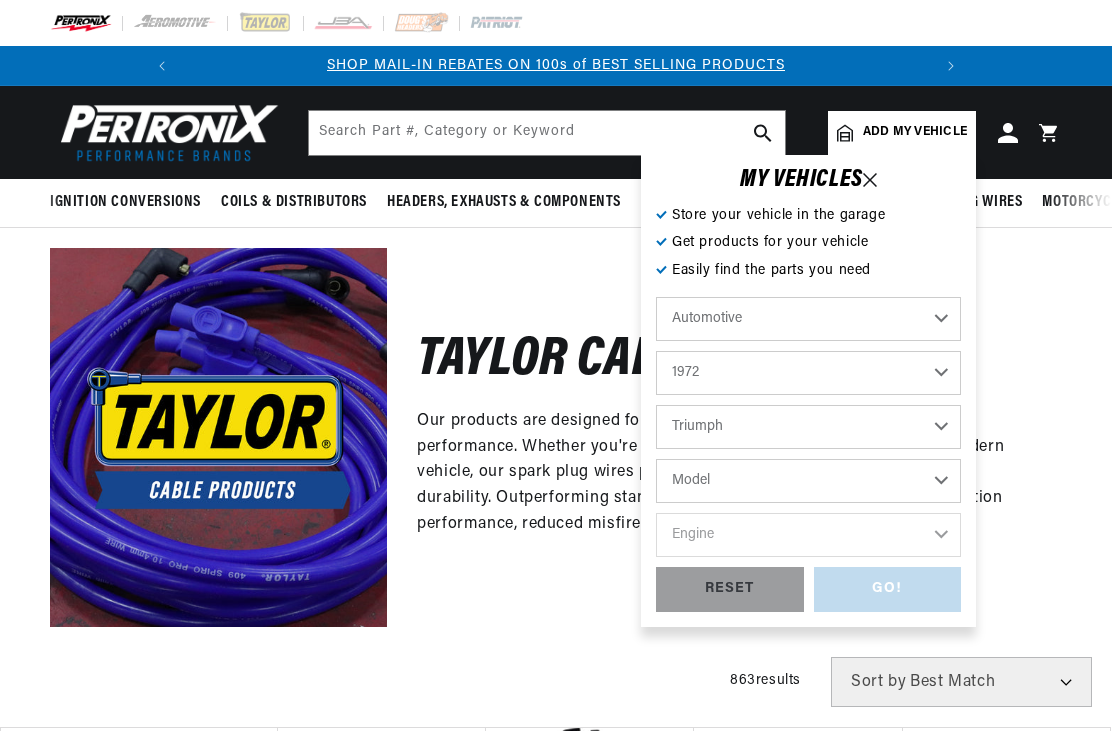 click on "Model
GT6
Spitfire
TR6" at bounding box center (808, 481) 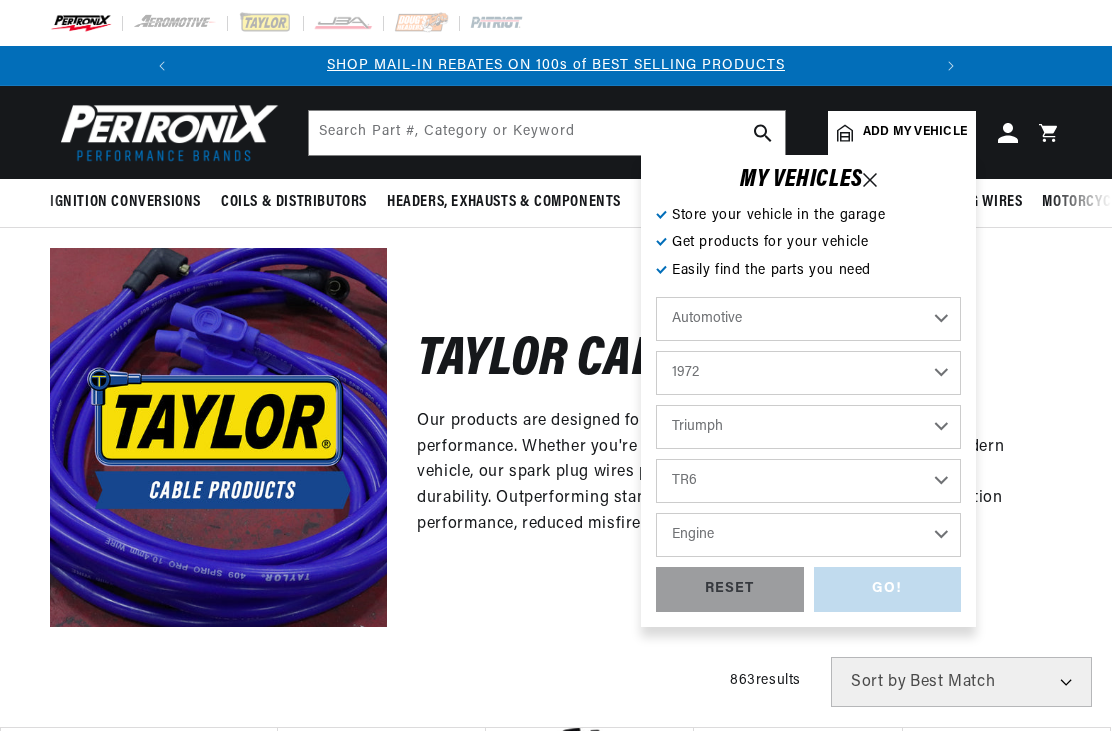 click on "Engine
2.5L" at bounding box center [808, 535] 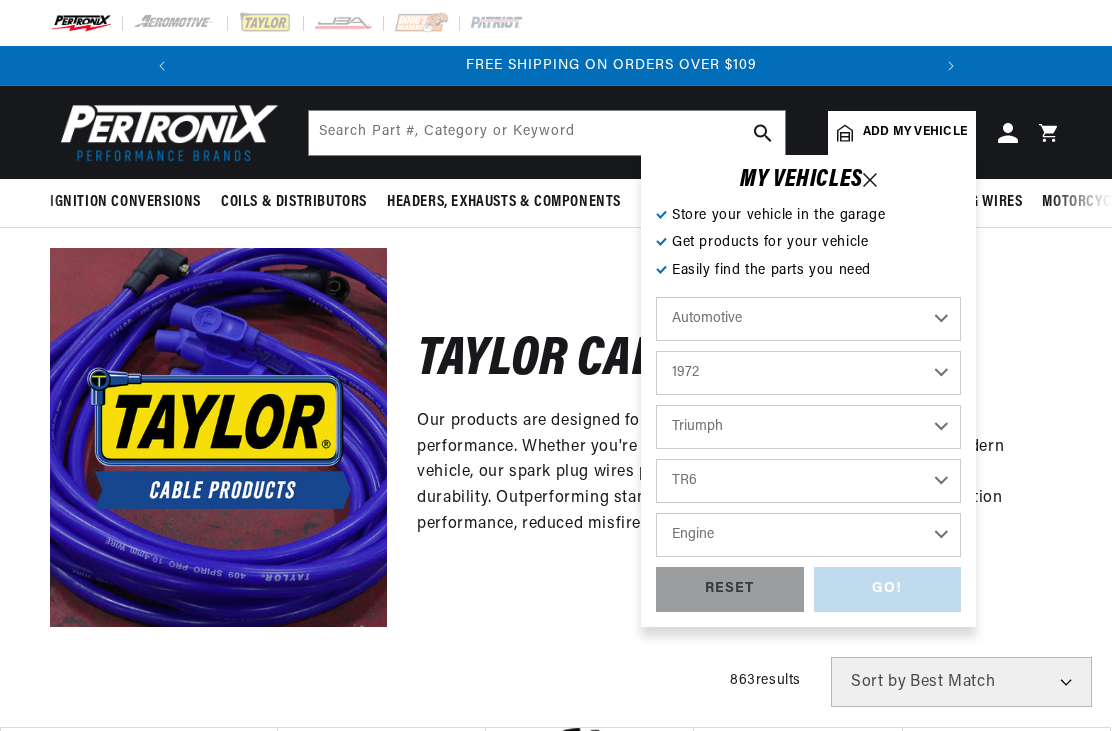 scroll, scrollTop: 0, scrollLeft: 747, axis: horizontal 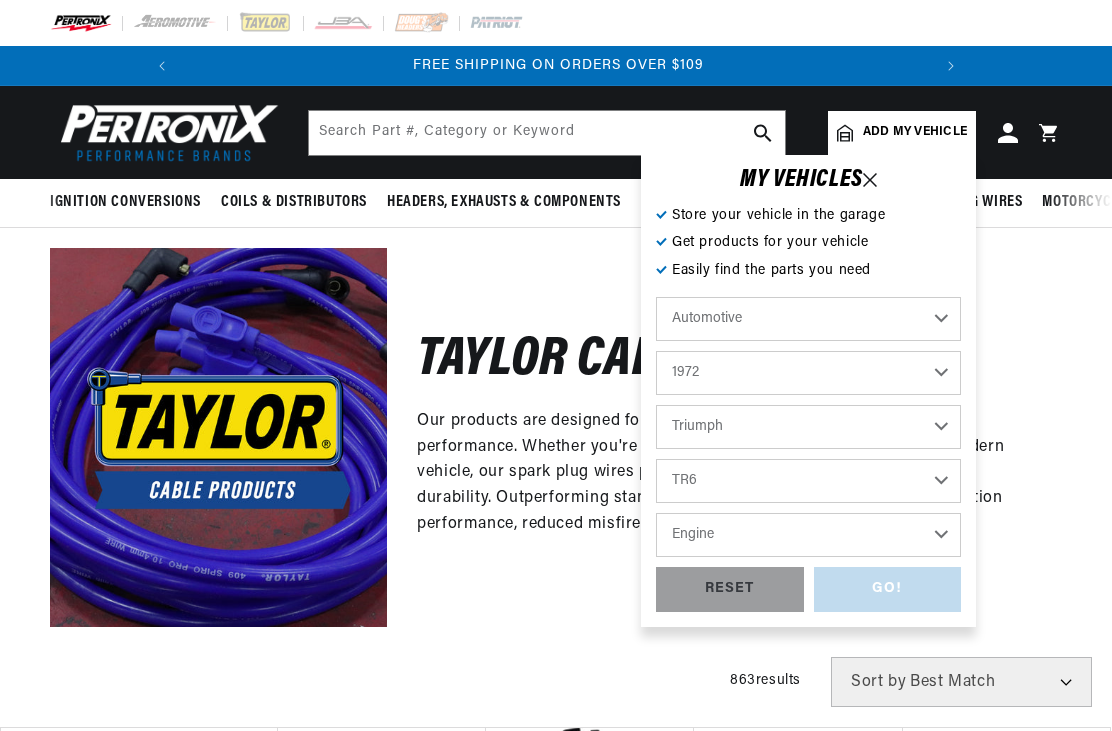 select on "2.5L" 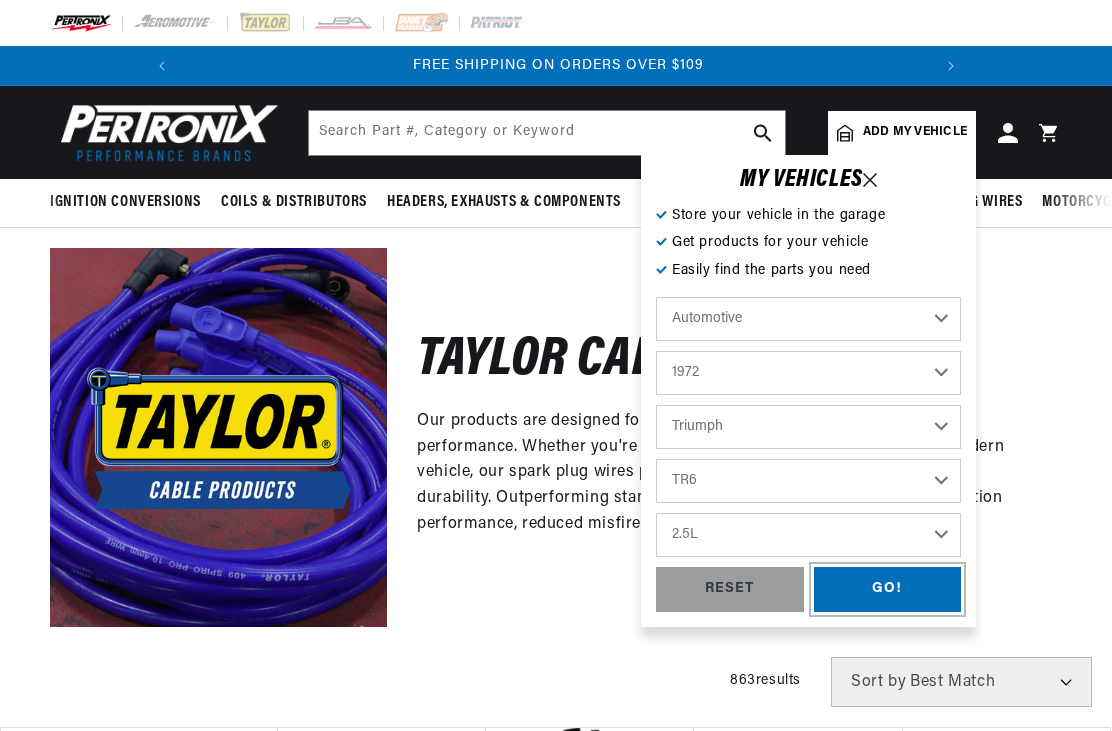 click on "GO!" at bounding box center [888, 589] 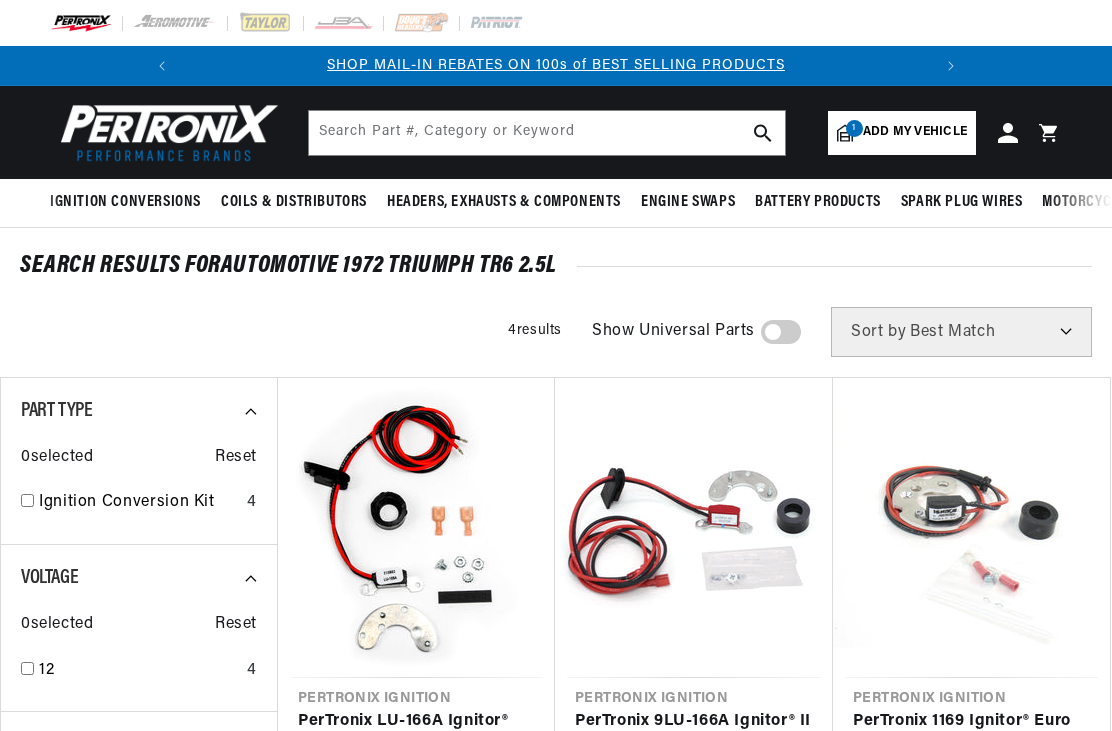 scroll, scrollTop: 0, scrollLeft: 0, axis: both 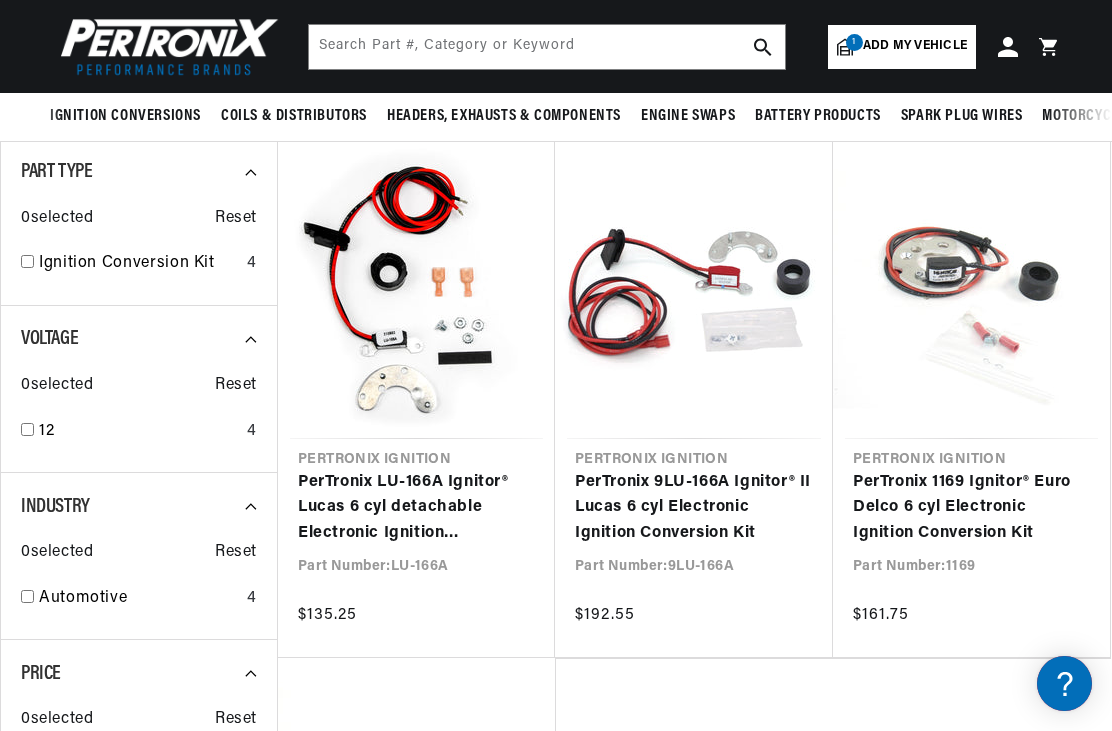 click on "PerTronix LU-166A Ignitor® Lucas 6 cyl detachable Electronic Ignition Conversion Kit" at bounding box center (416, 508) 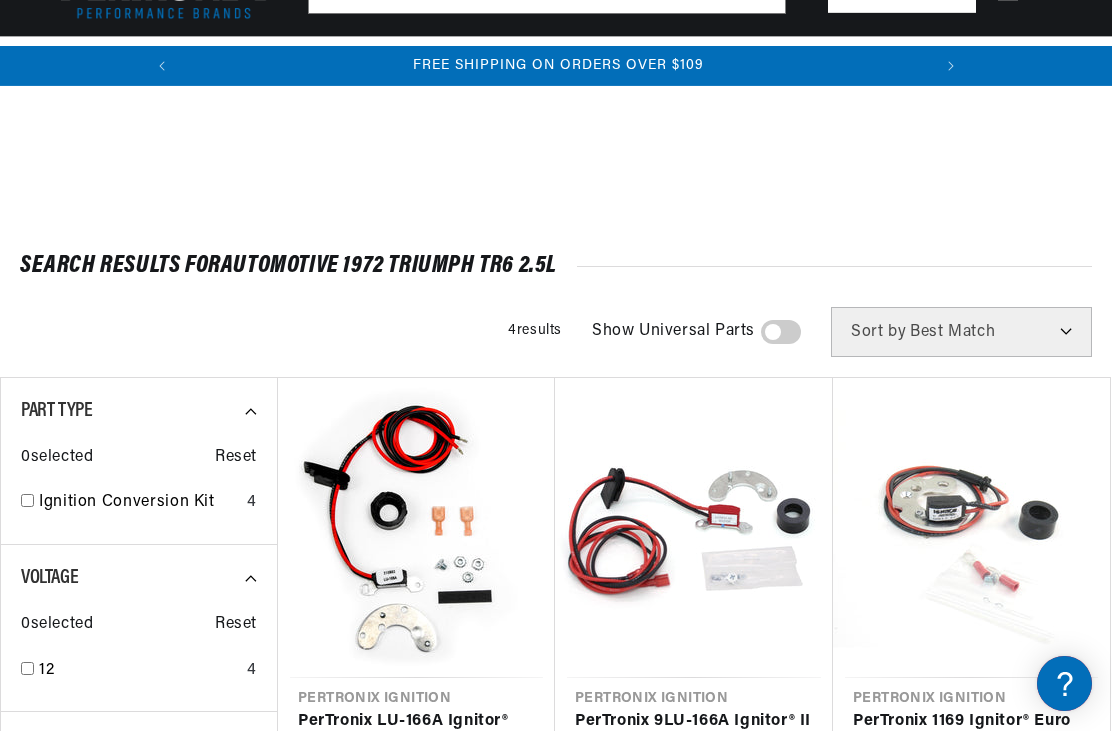 scroll, scrollTop: 239, scrollLeft: 0, axis: vertical 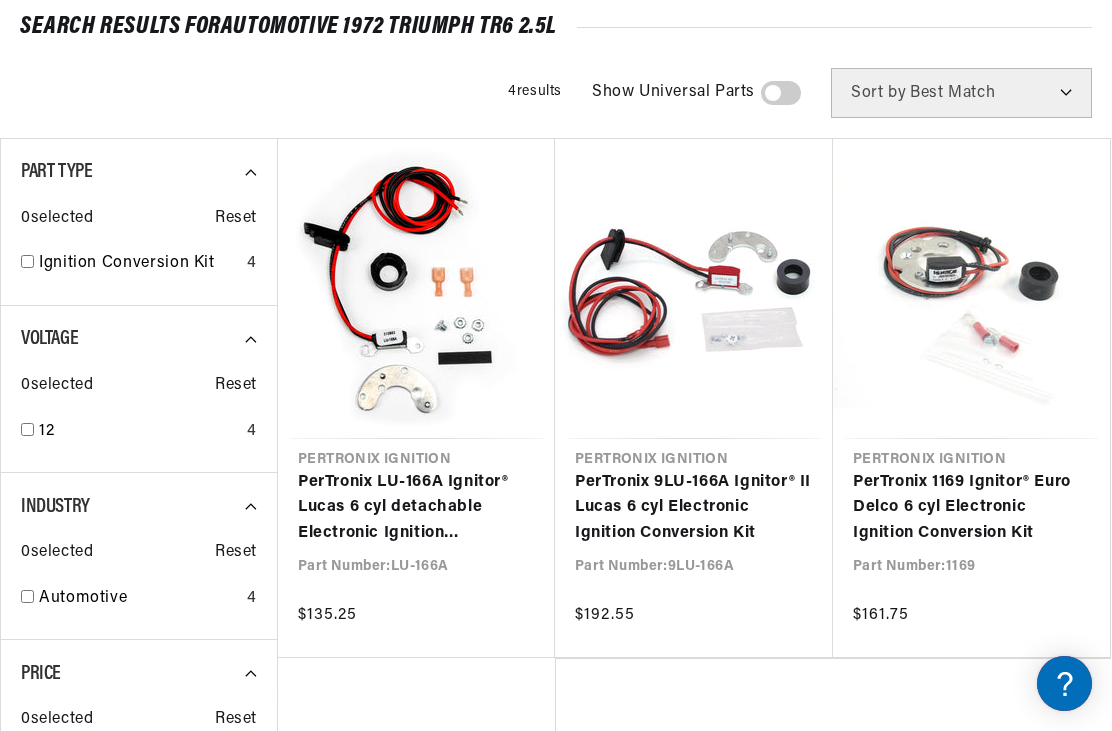 click on "PerTronix 9LU-166A Ignitor® II Lucas 6 cyl Electronic Ignition Conversion Kit" at bounding box center [694, 508] 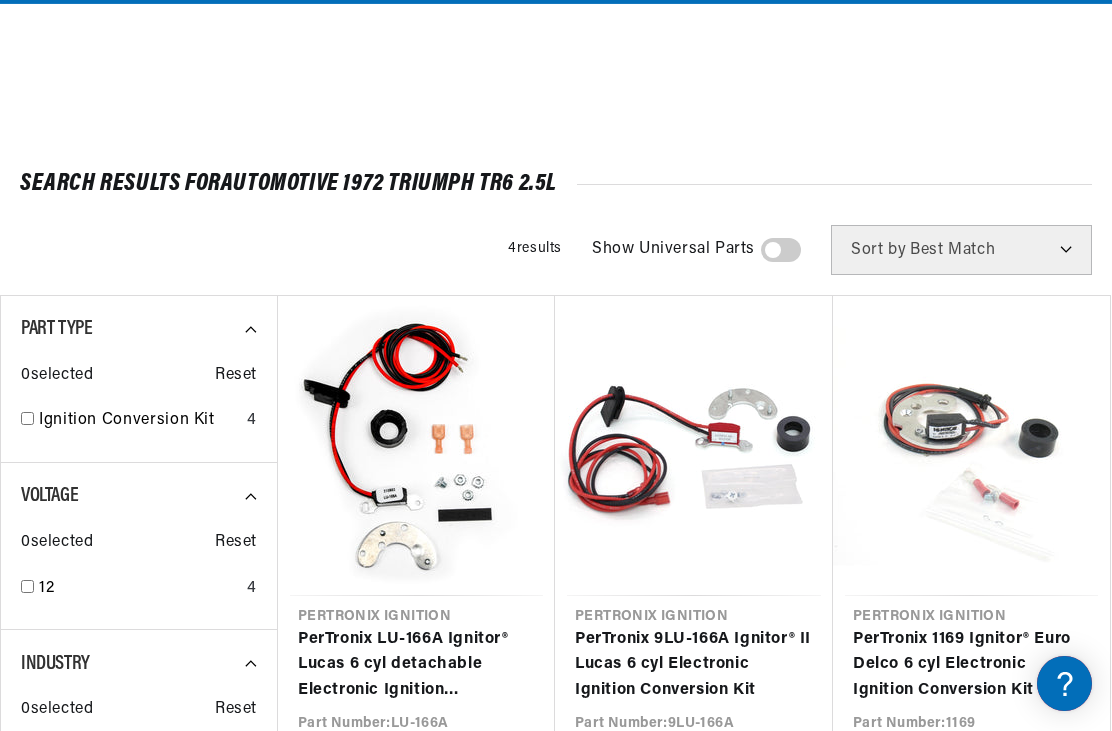 scroll, scrollTop: 0, scrollLeft: 0, axis: both 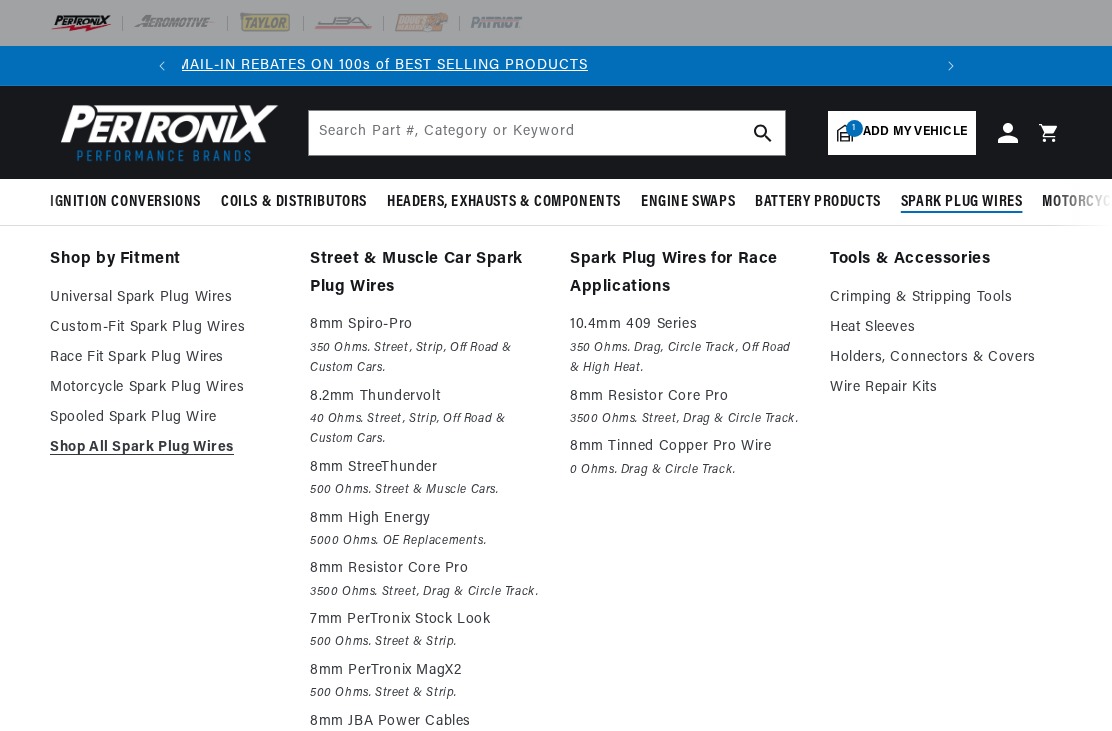 click on "Universal Spark Plug Wires" at bounding box center (166, 298) 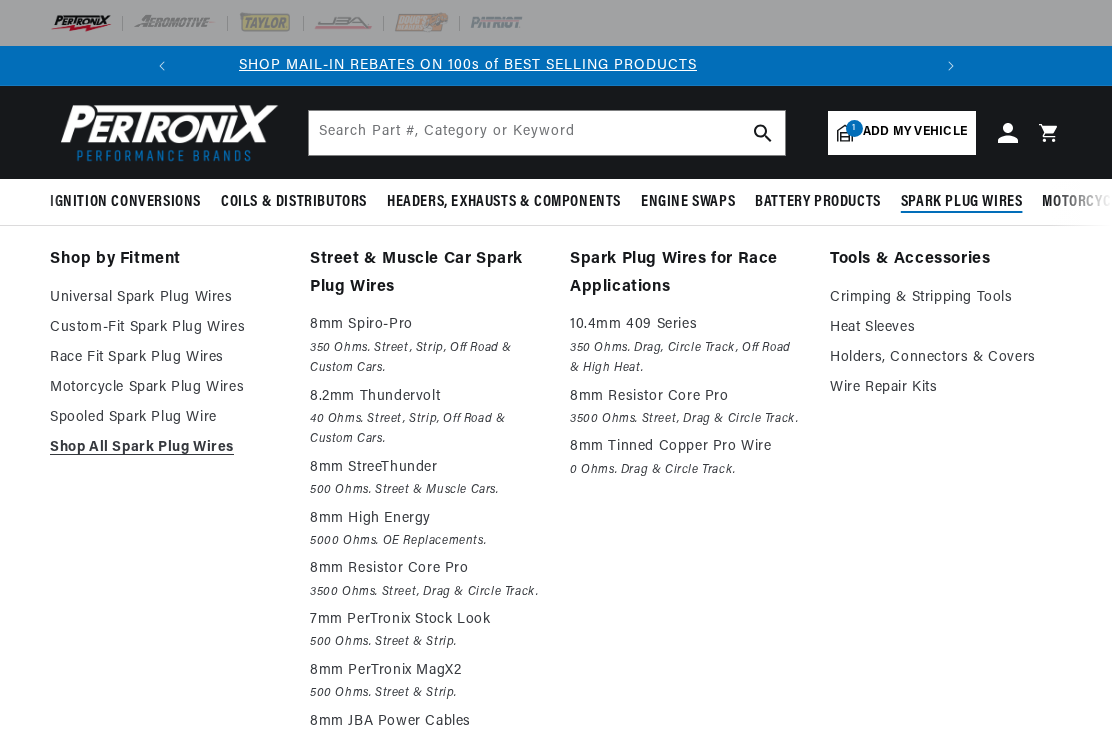 scroll, scrollTop: 0, scrollLeft: 0, axis: both 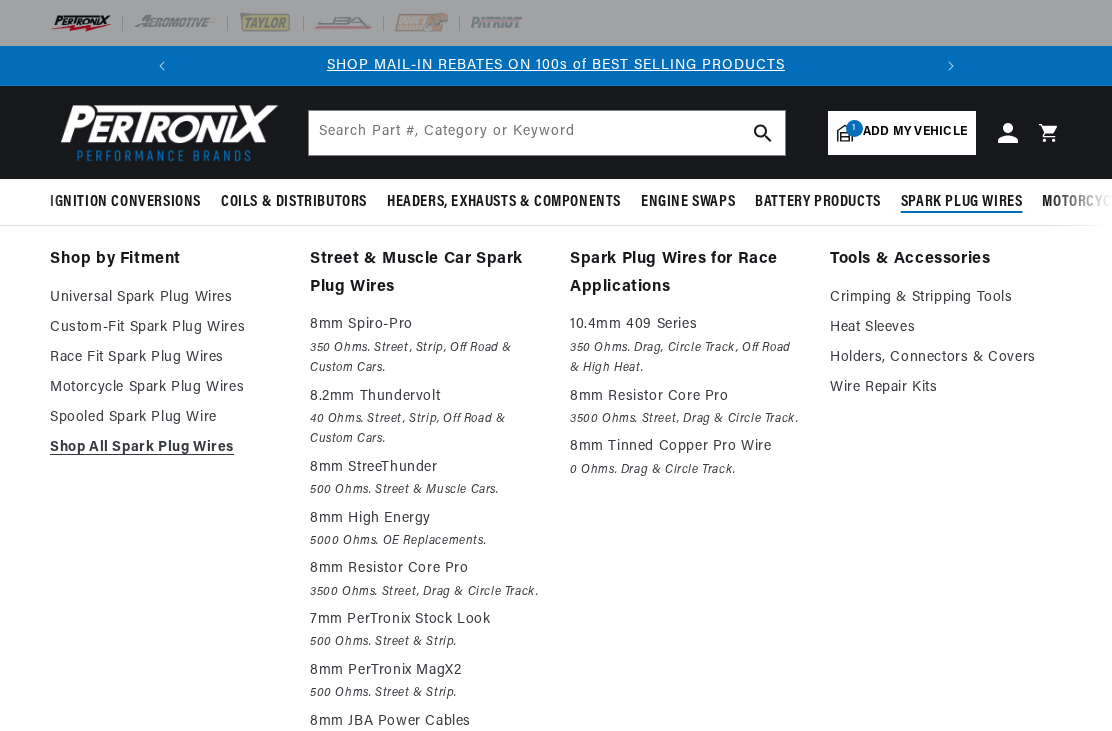 click on "Custom-Fit Spark Plug Wires" at bounding box center (166, 328) 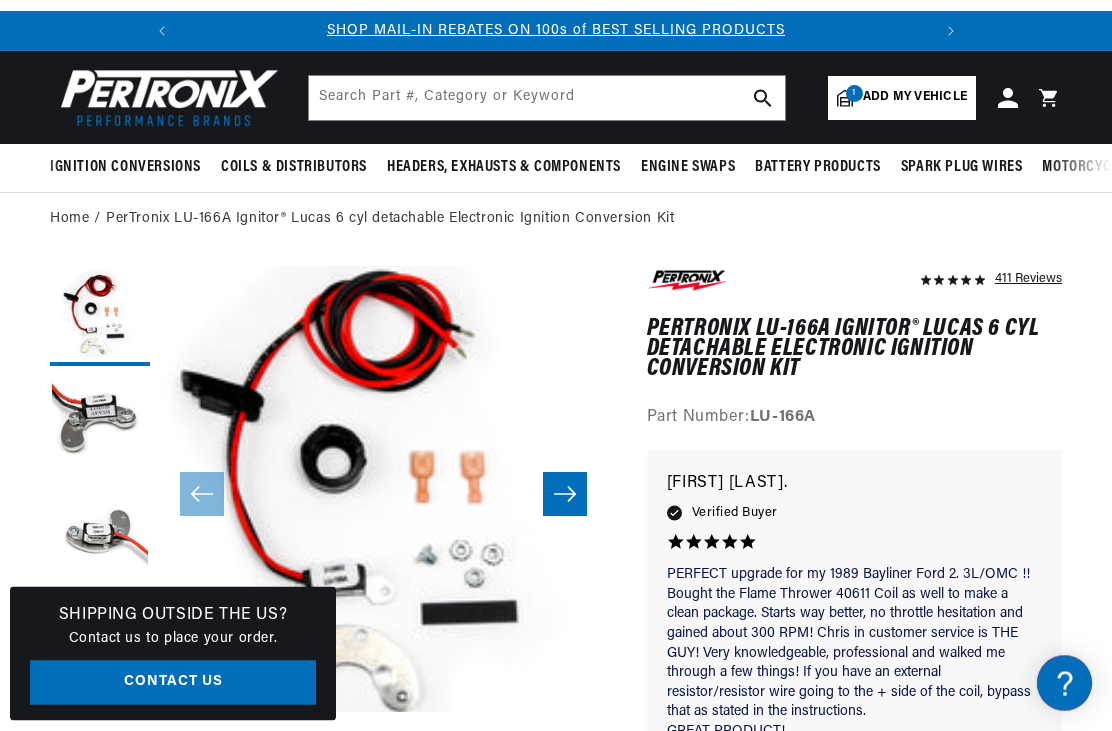 scroll, scrollTop: 46, scrollLeft: 0, axis: vertical 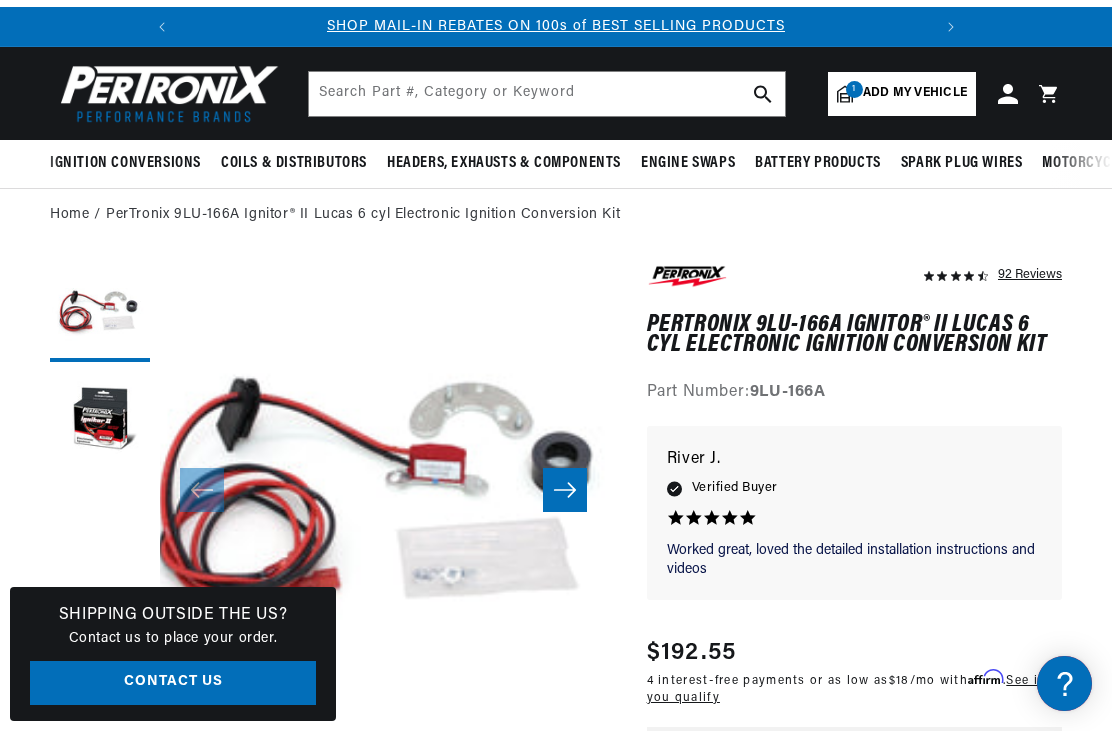click 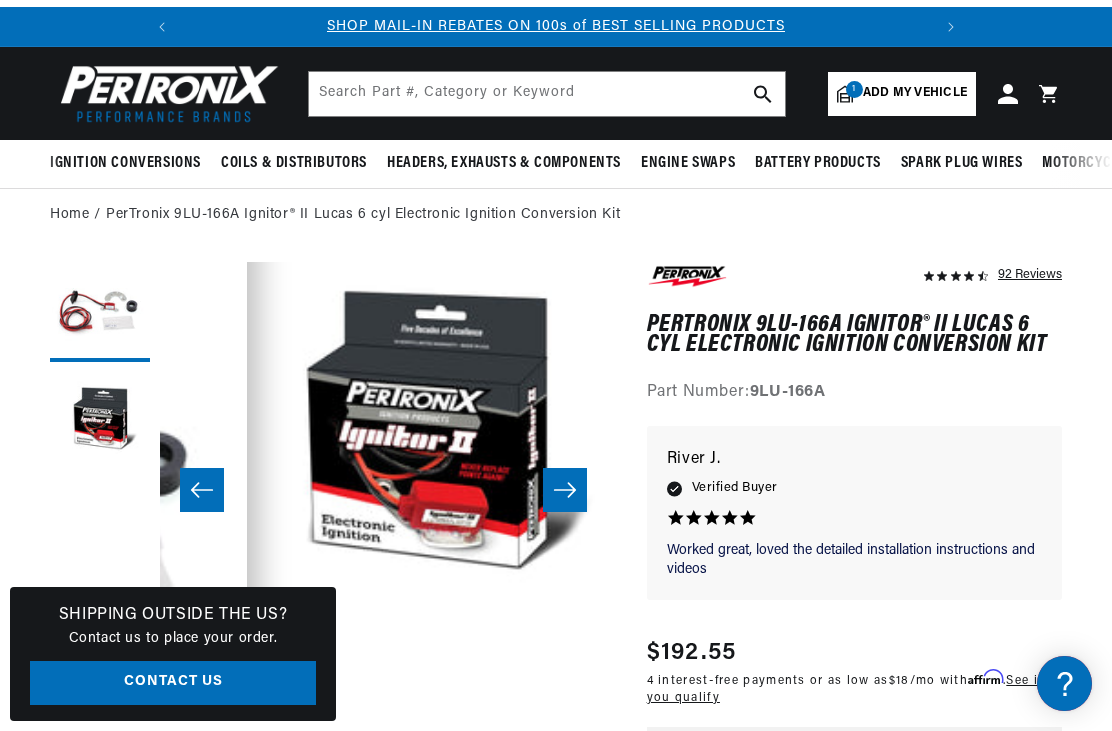 scroll, scrollTop: 0, scrollLeft: 446, axis: horizontal 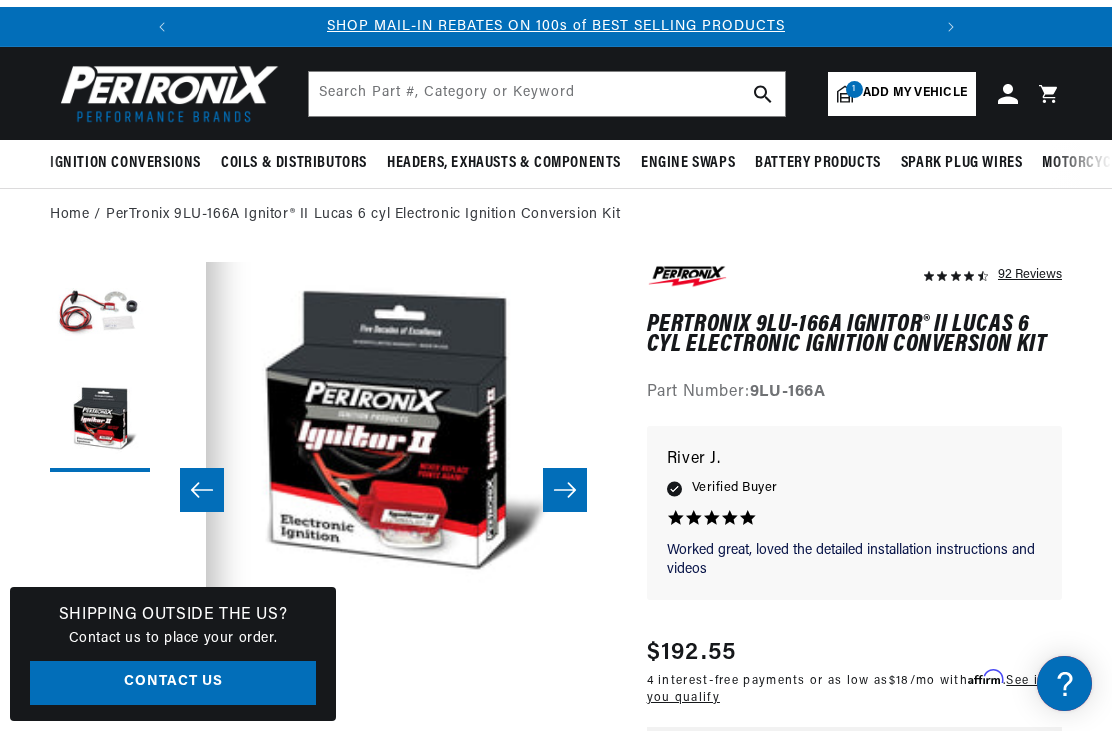 click at bounding box center (565, 490) 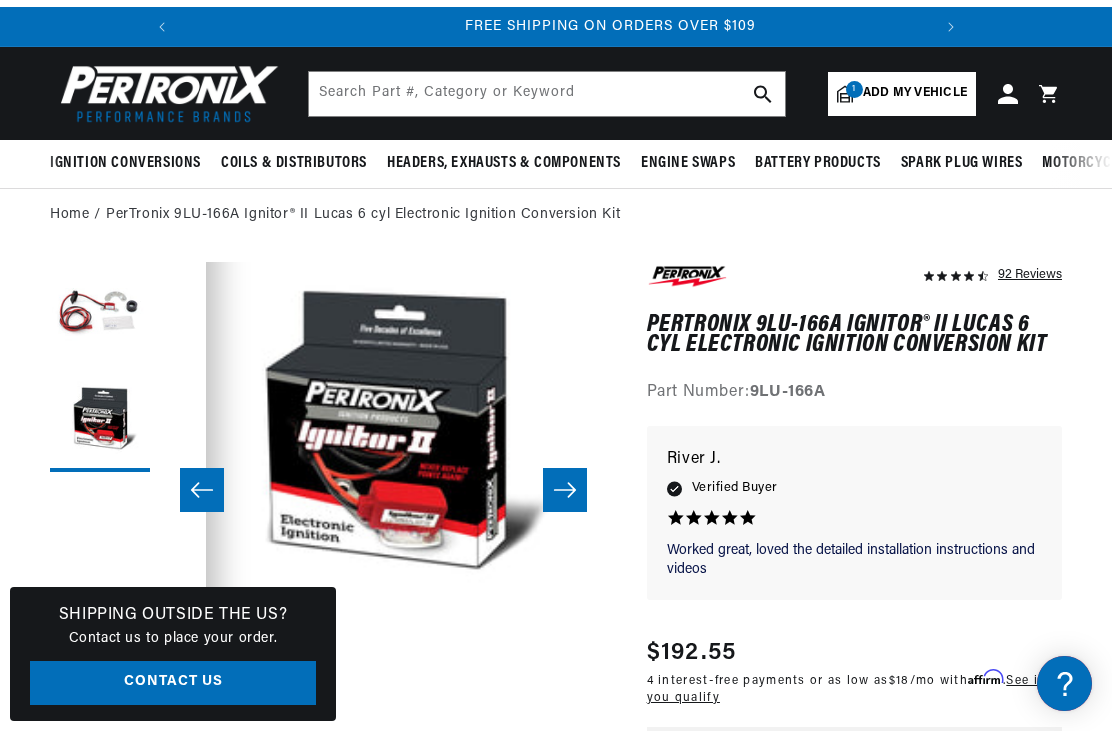 scroll, scrollTop: 0, scrollLeft: 747, axis: horizontal 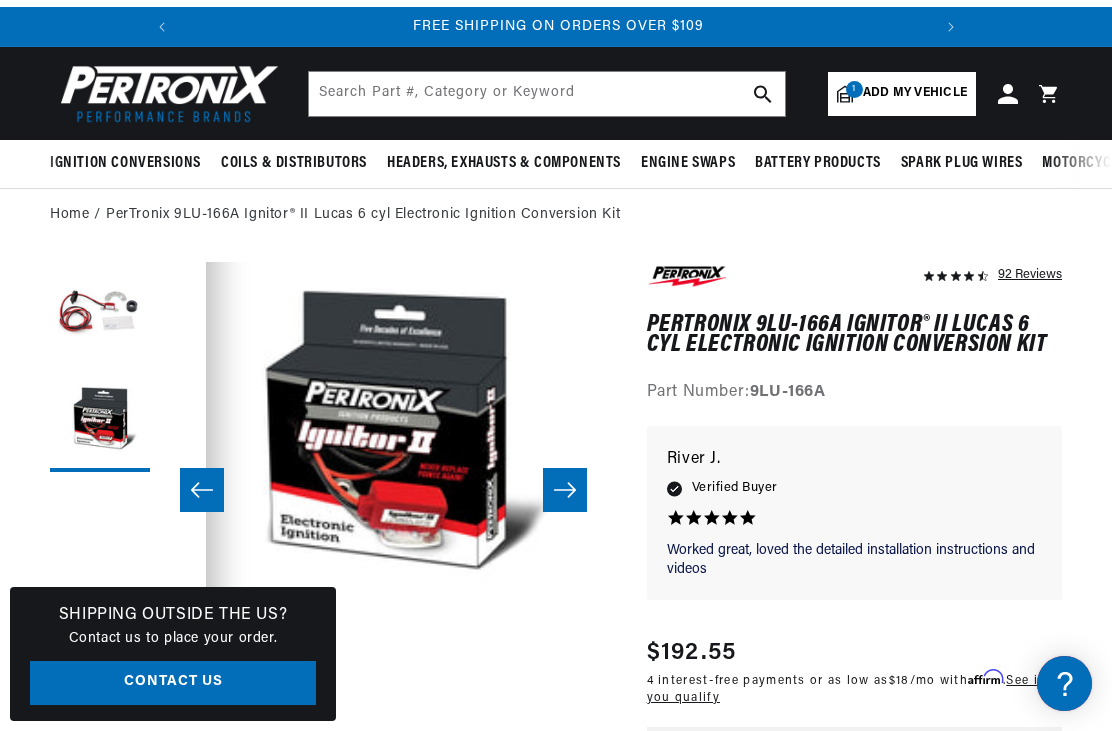 click 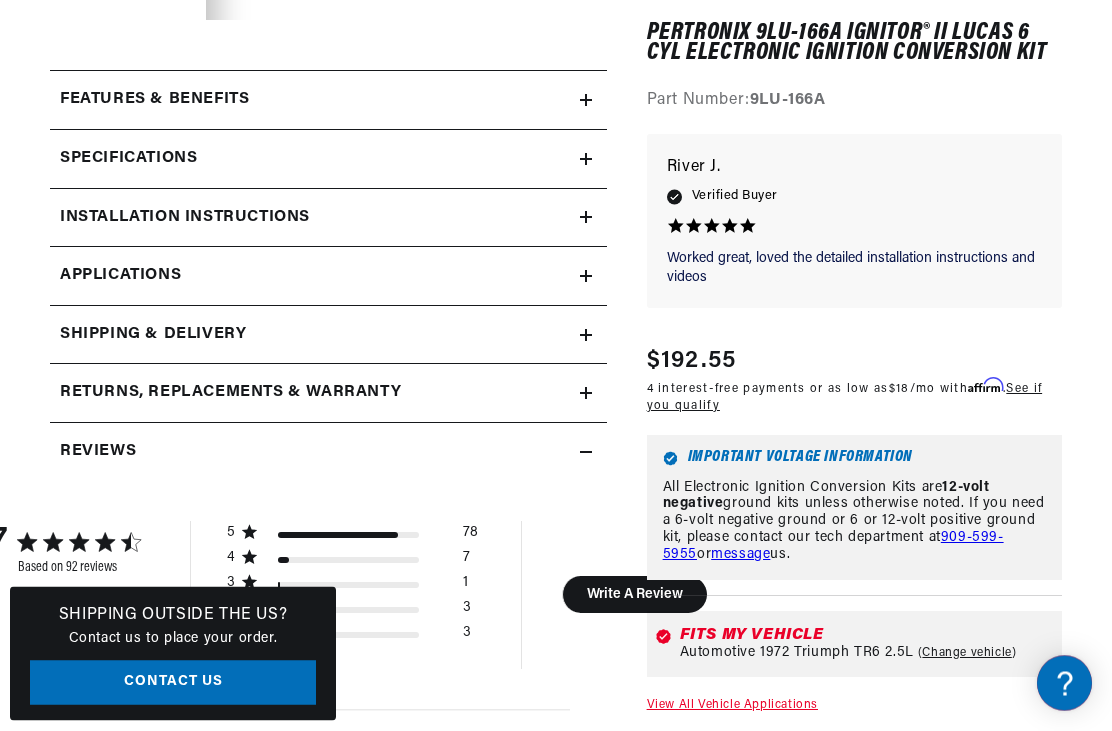 scroll, scrollTop: 788, scrollLeft: 0, axis: vertical 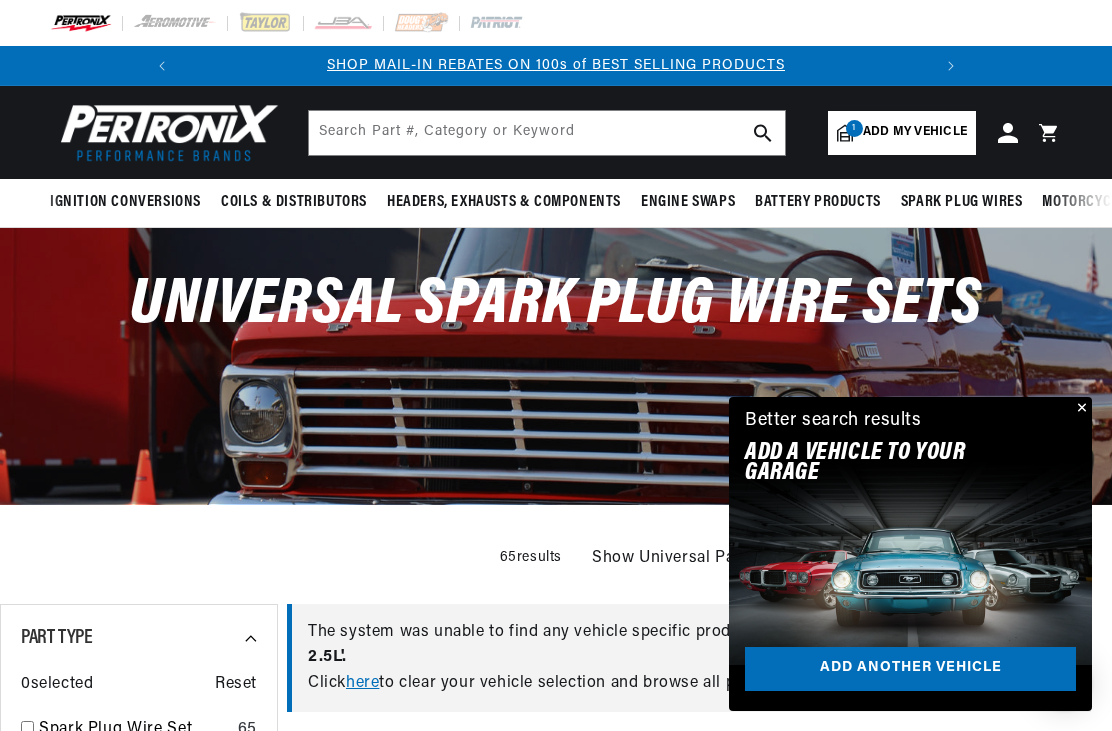 click at bounding box center (1080, 409) 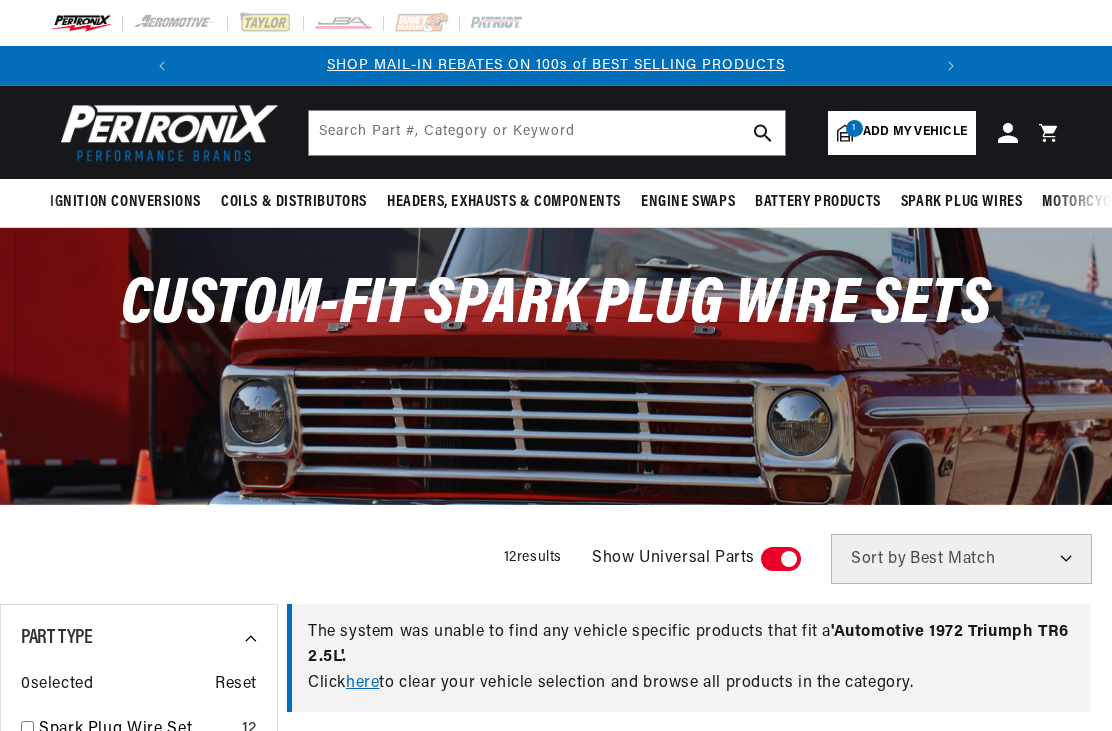scroll, scrollTop: 0, scrollLeft: 0, axis: both 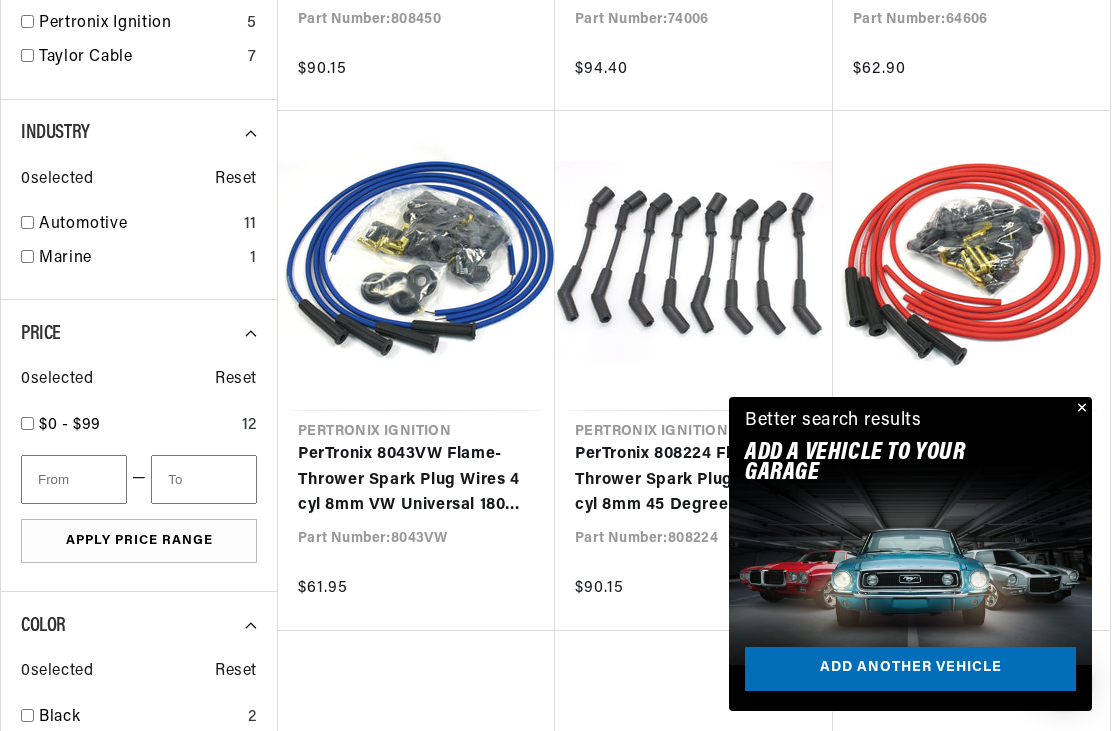 click at bounding box center (1080, 409) 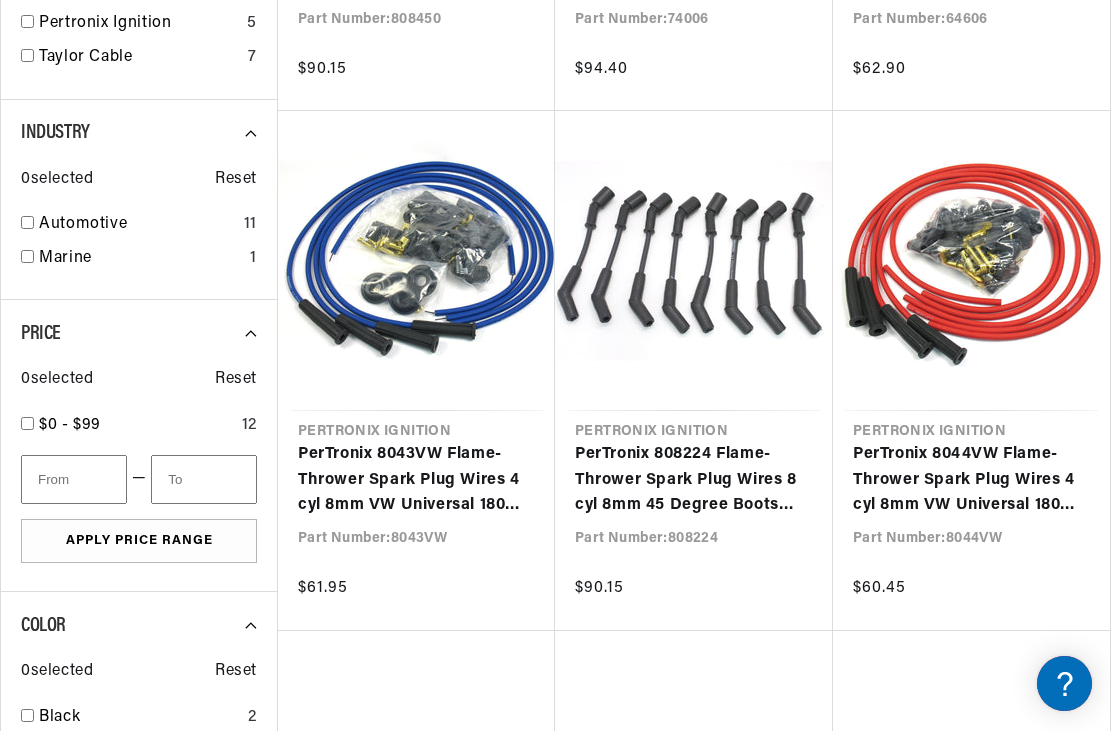 scroll, scrollTop: 0, scrollLeft: 0, axis: both 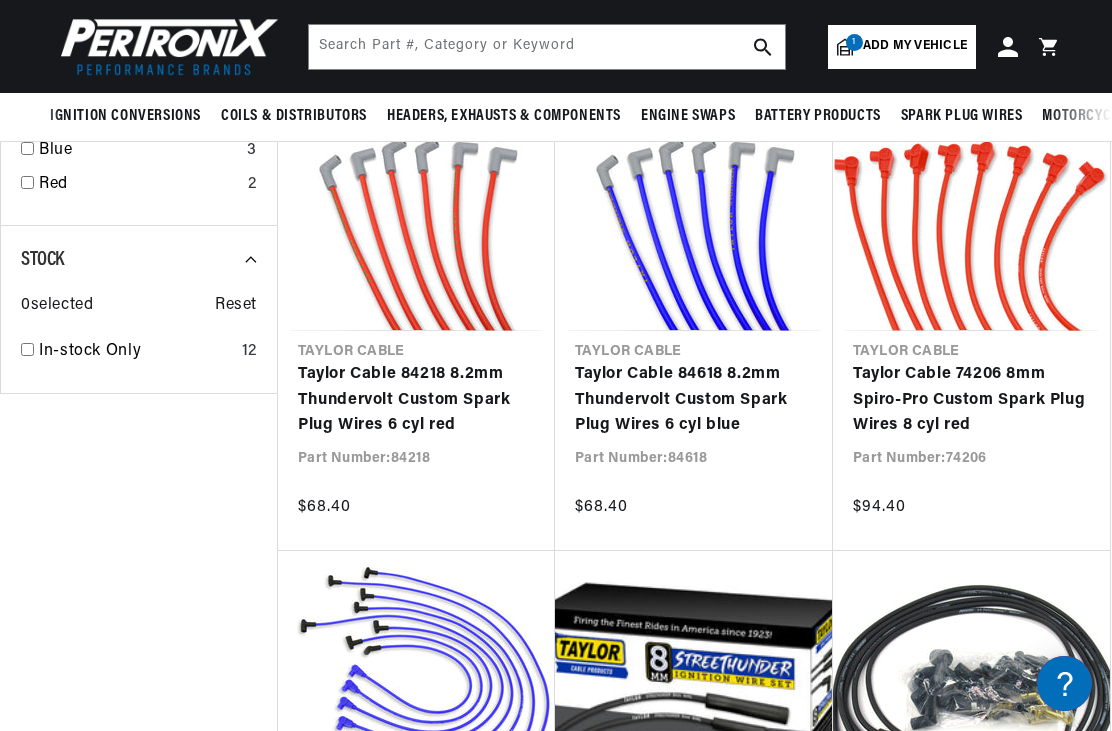 click on "Taylor Cable 84218 8.2mm Thundervolt Custom Spark Plug Wires 6 cyl red" at bounding box center [416, 400] 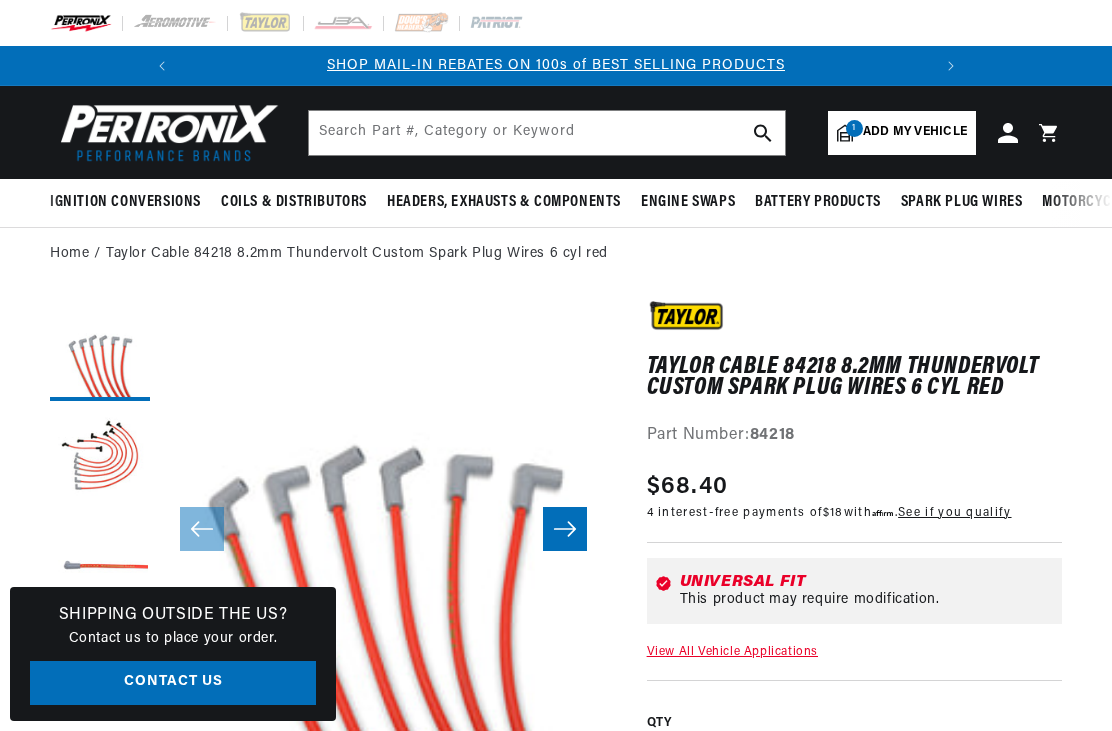 scroll, scrollTop: 0, scrollLeft: 0, axis: both 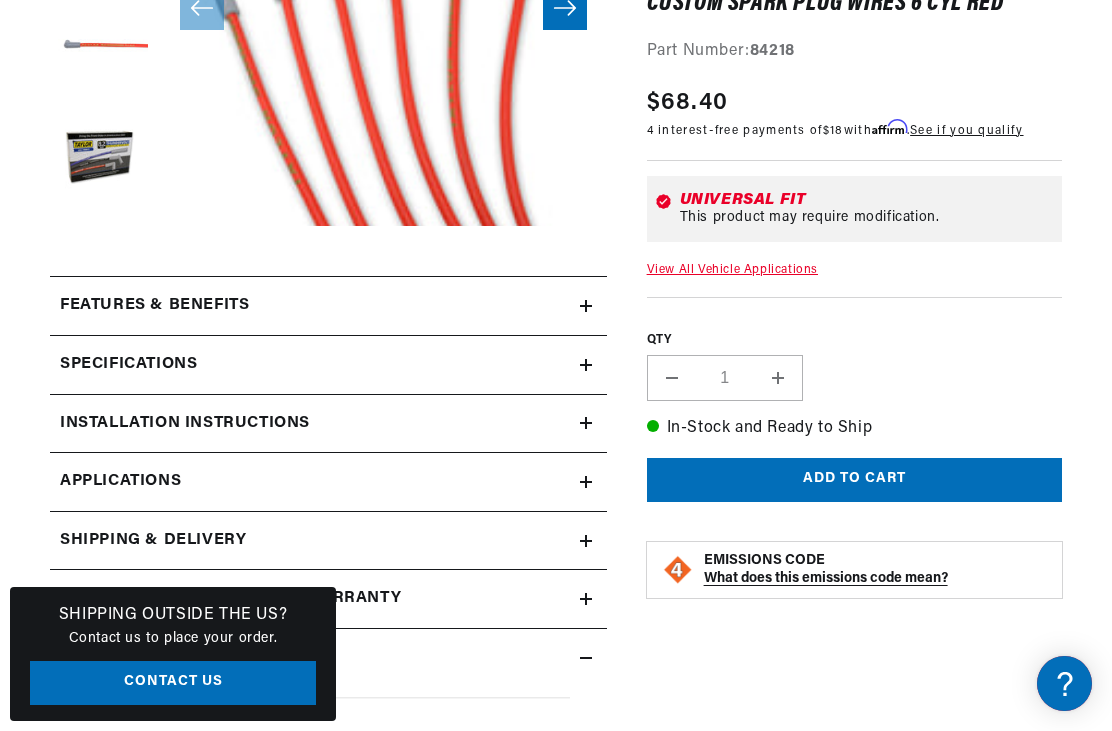 click on "Installation instructions" at bounding box center [154, 306] 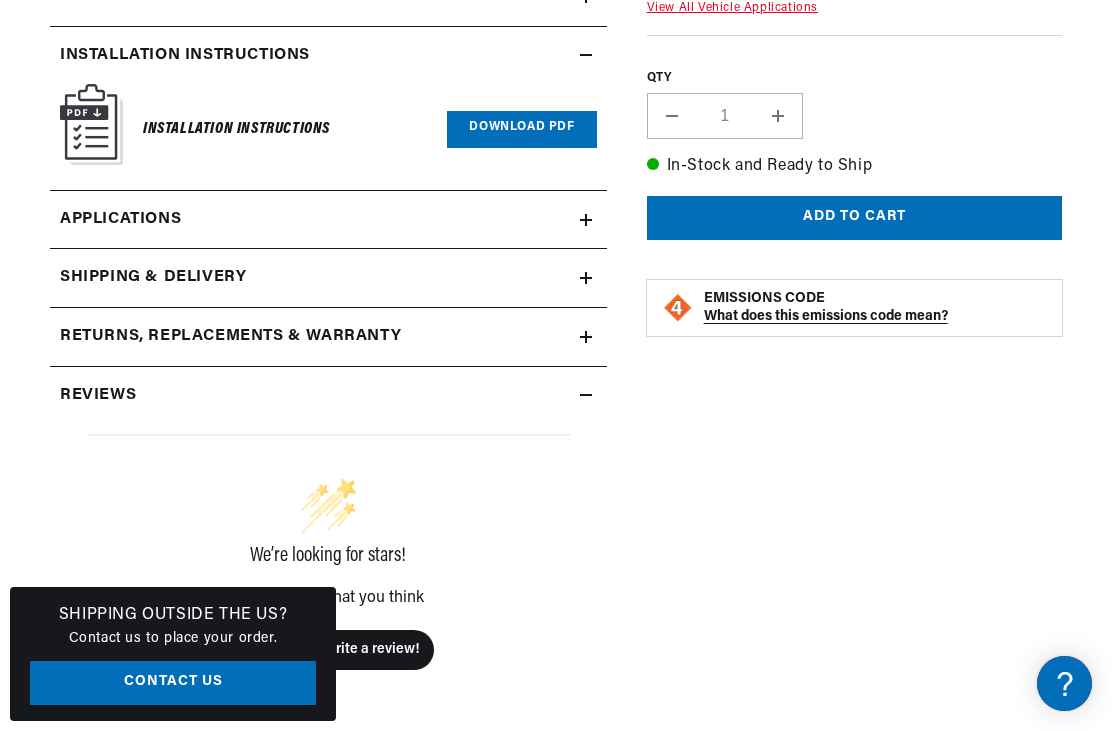 scroll, scrollTop: 965, scrollLeft: 0, axis: vertical 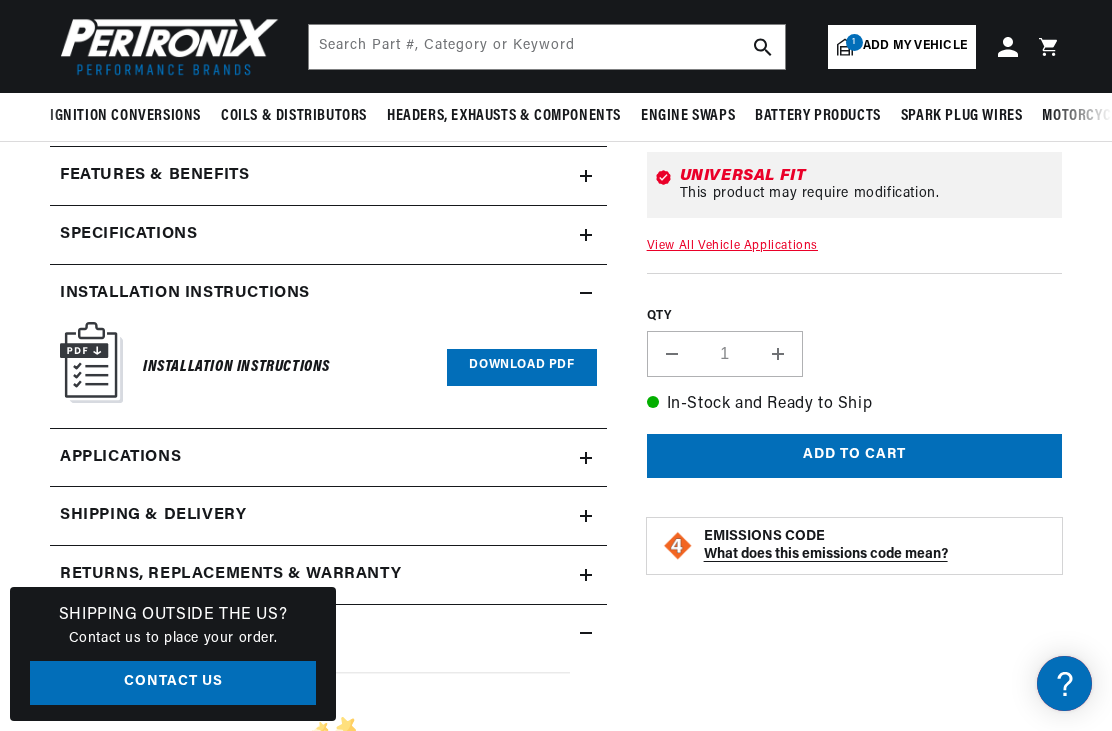 click on "Applications" at bounding box center (120, 458) 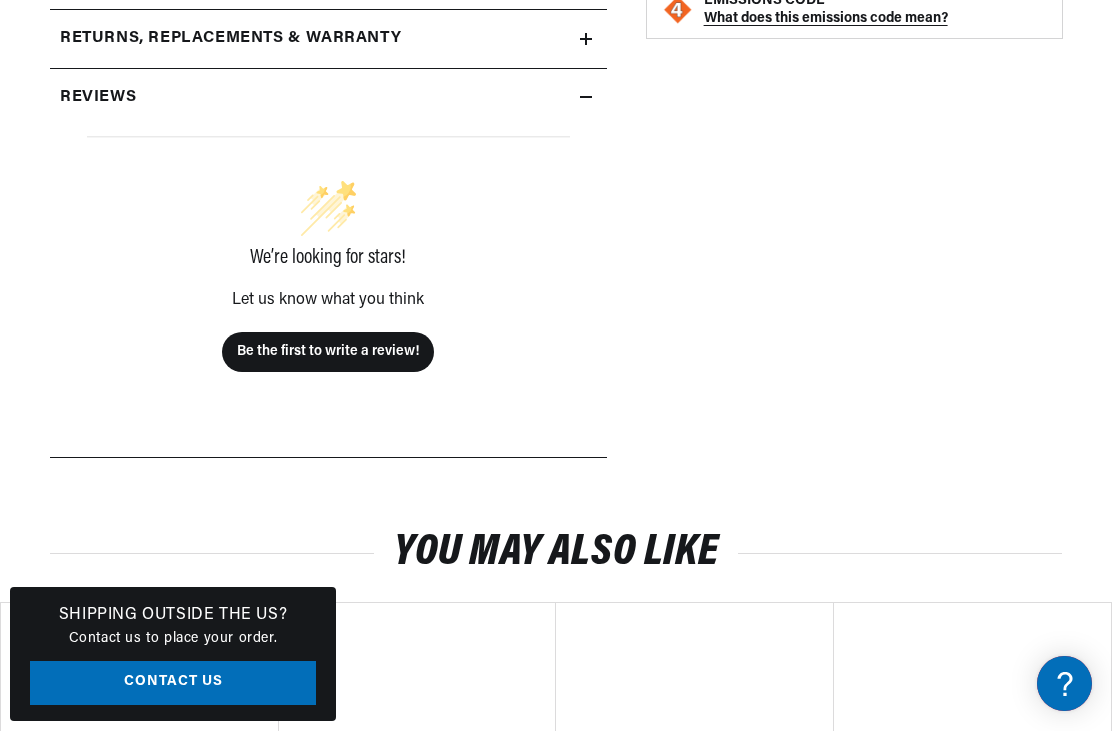 scroll, scrollTop: 2683, scrollLeft: 0, axis: vertical 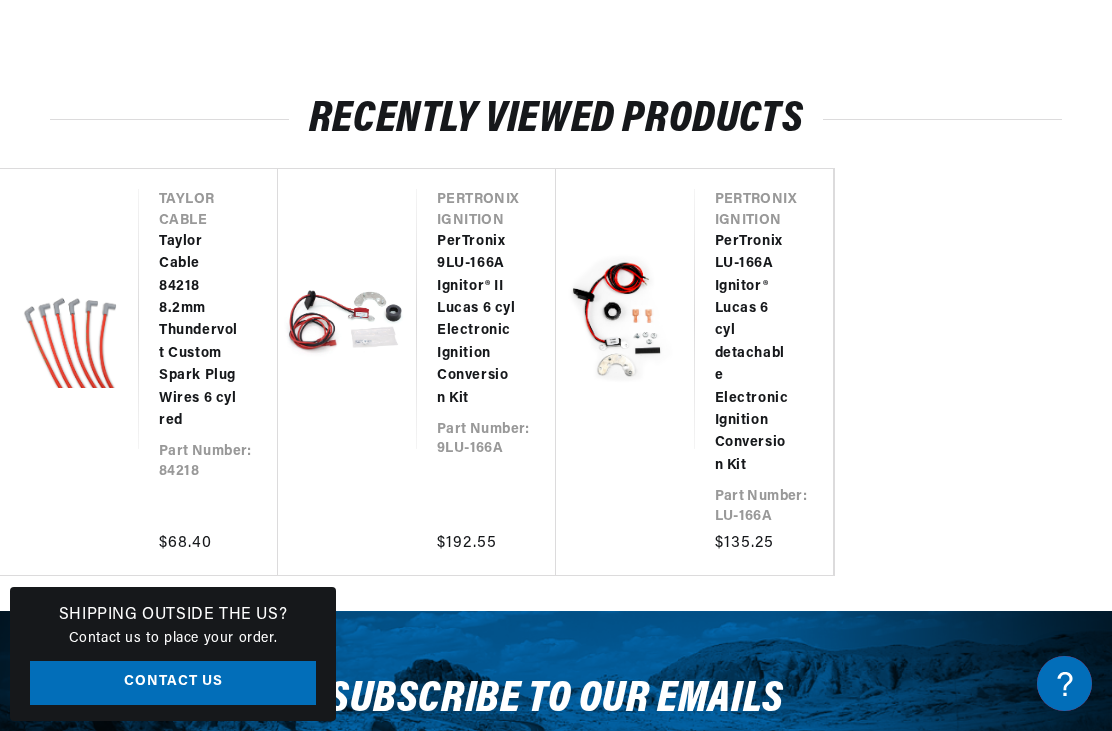 click on "Taylor Cable 84218 8.2mm Thundervolt Custom Spark Plug Wires 6 cyl red" at bounding box center [198, 332] 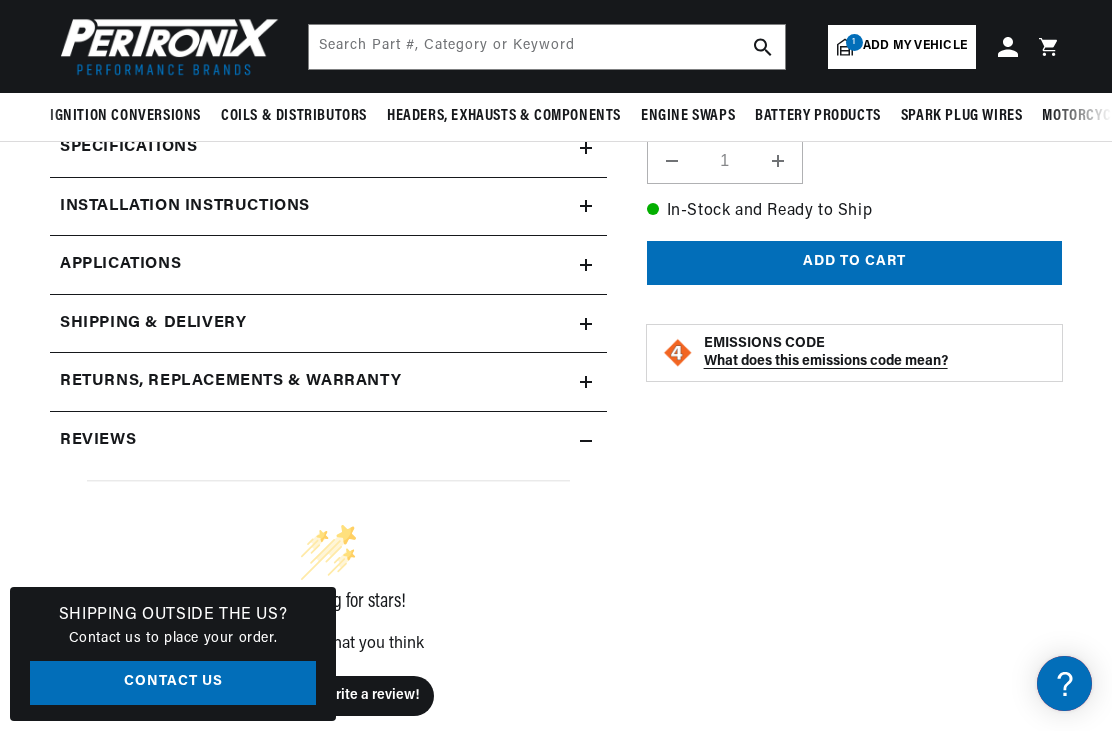 scroll, scrollTop: 738, scrollLeft: 0, axis: vertical 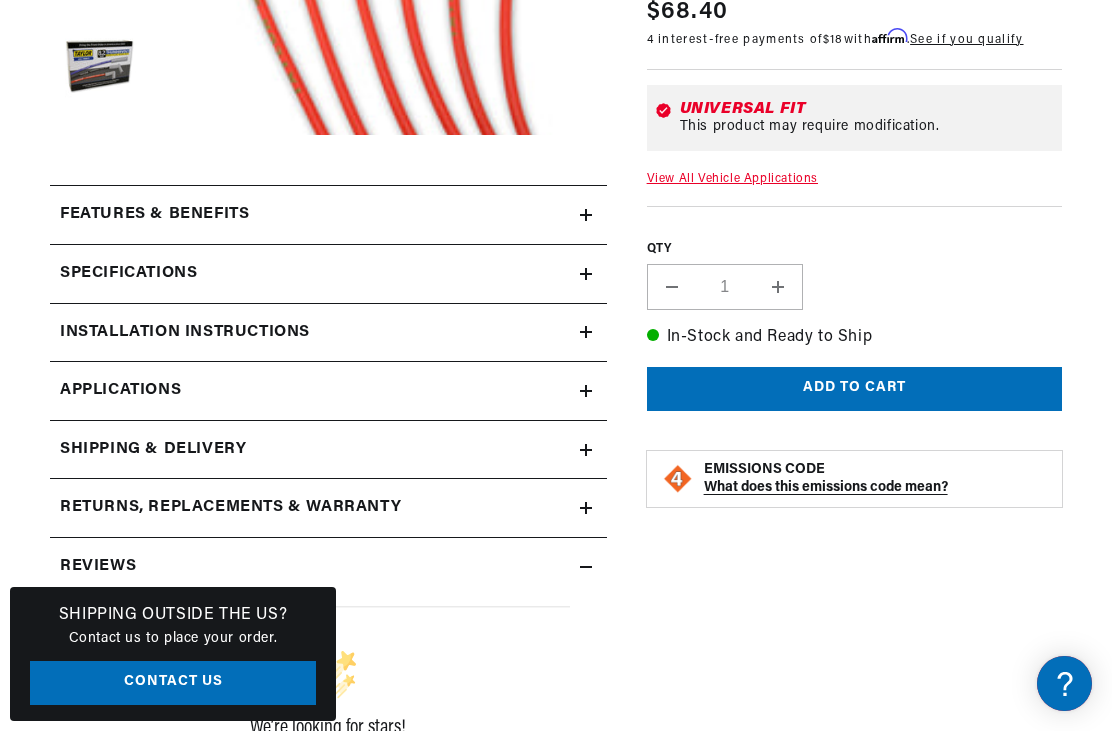 click on "Features & Benefits" at bounding box center (154, 215) 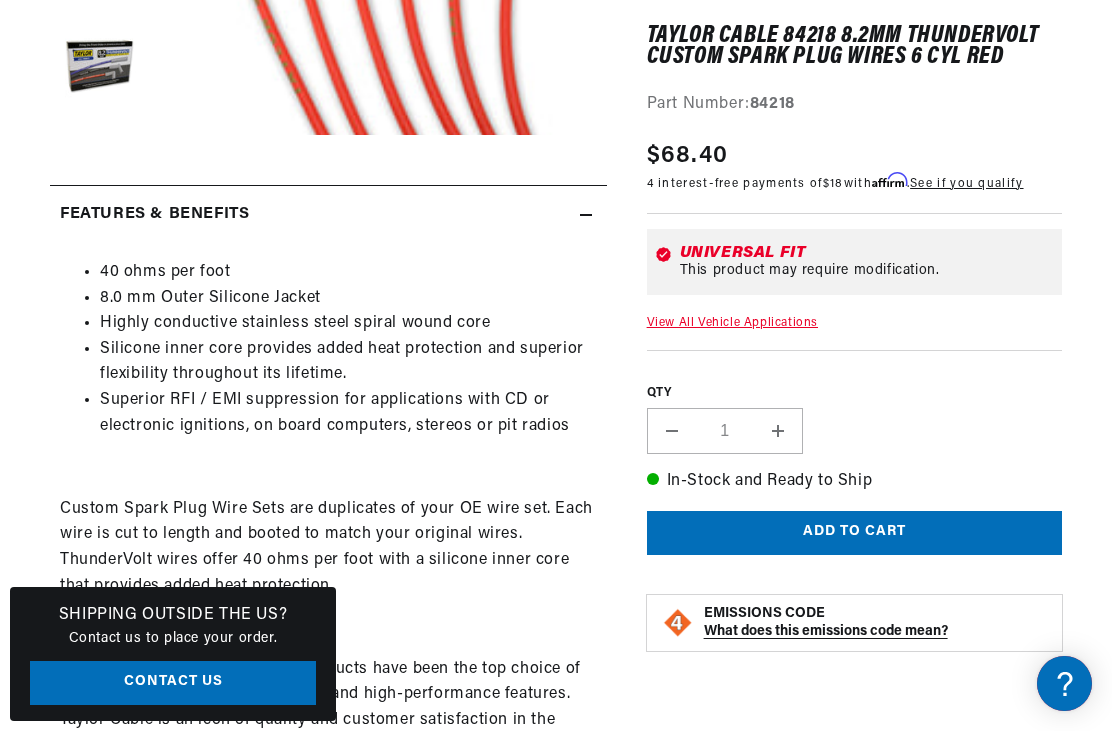 scroll, scrollTop: 0, scrollLeft: 0, axis: both 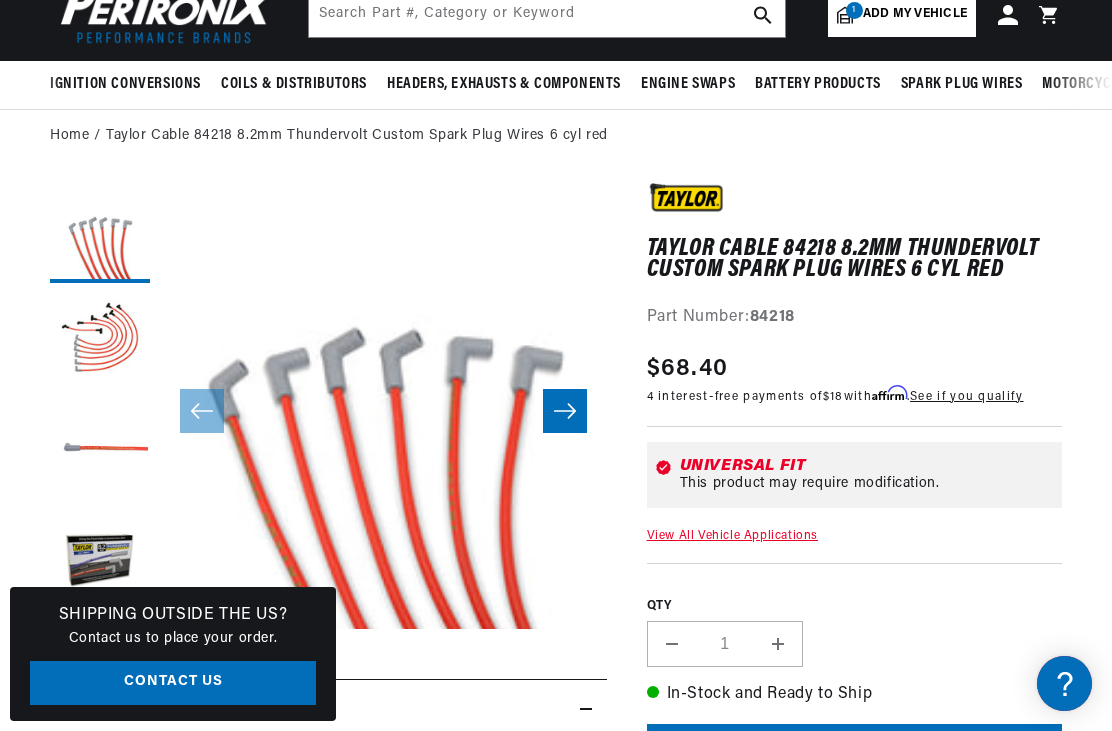 click 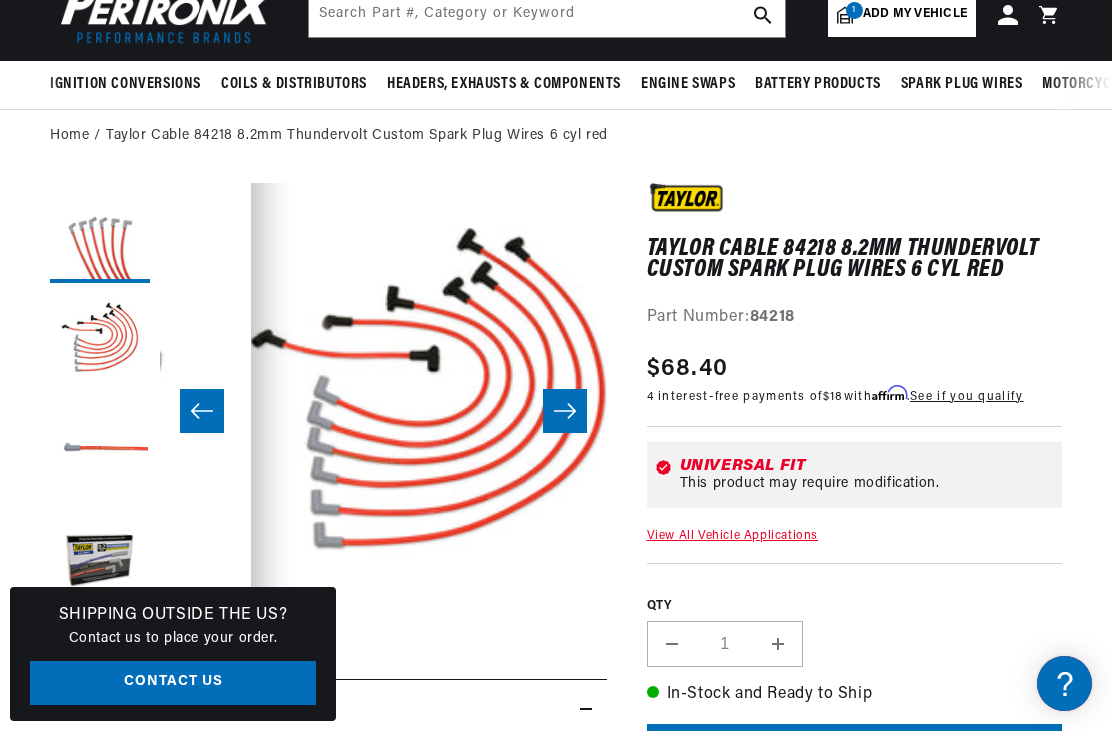 scroll, scrollTop: 0, scrollLeft: 447, axis: horizontal 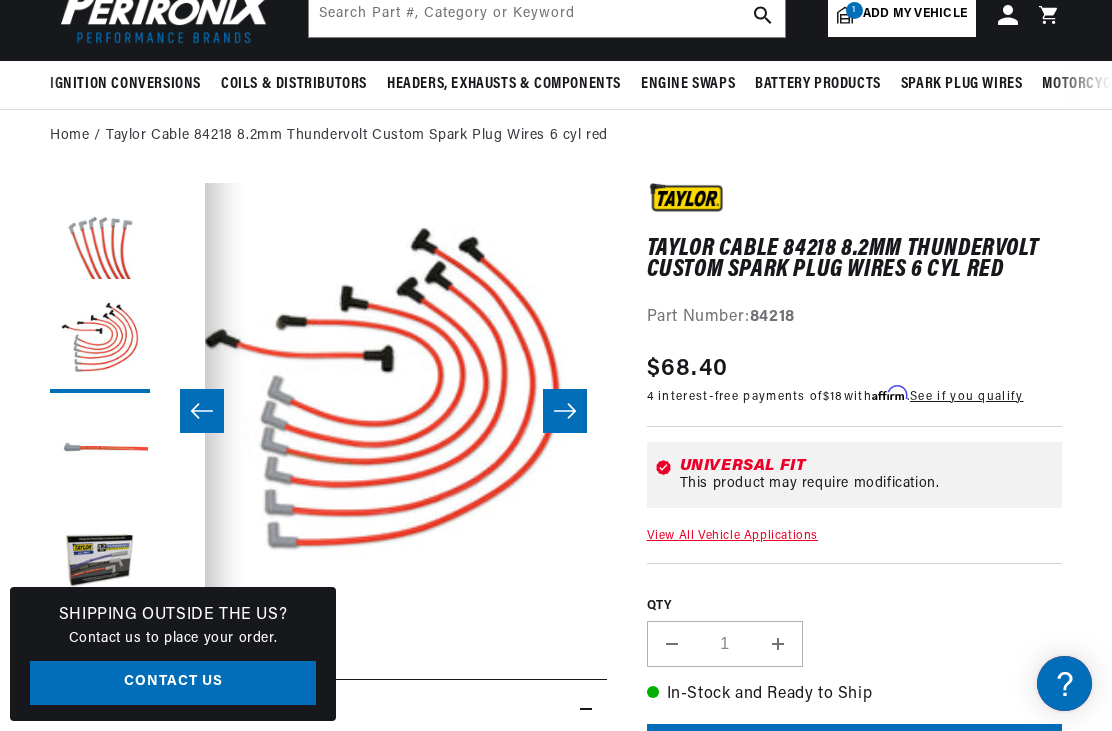 click 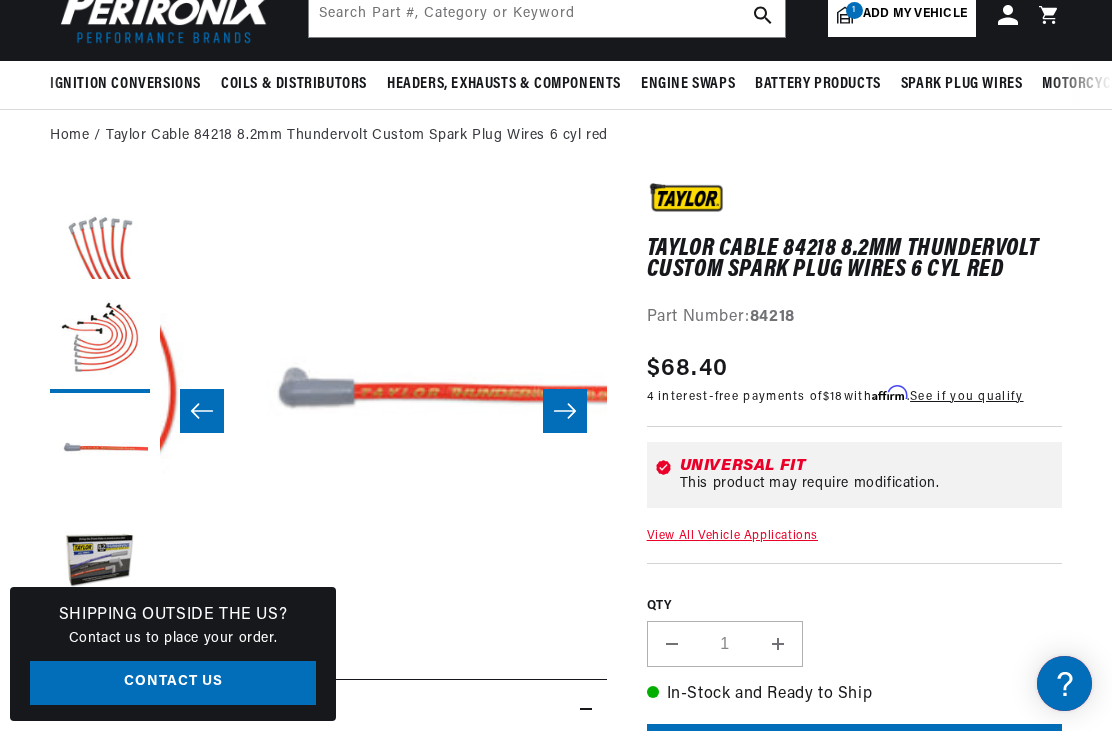 scroll, scrollTop: 0, scrollLeft: 893, axis: horizontal 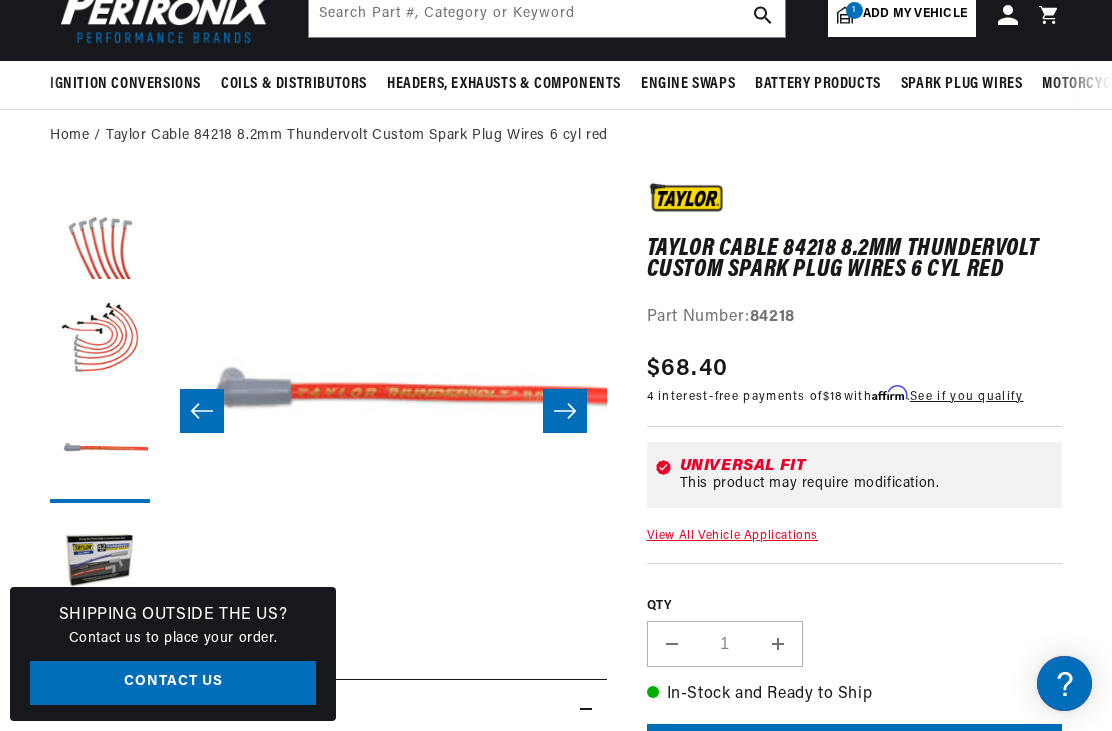 click 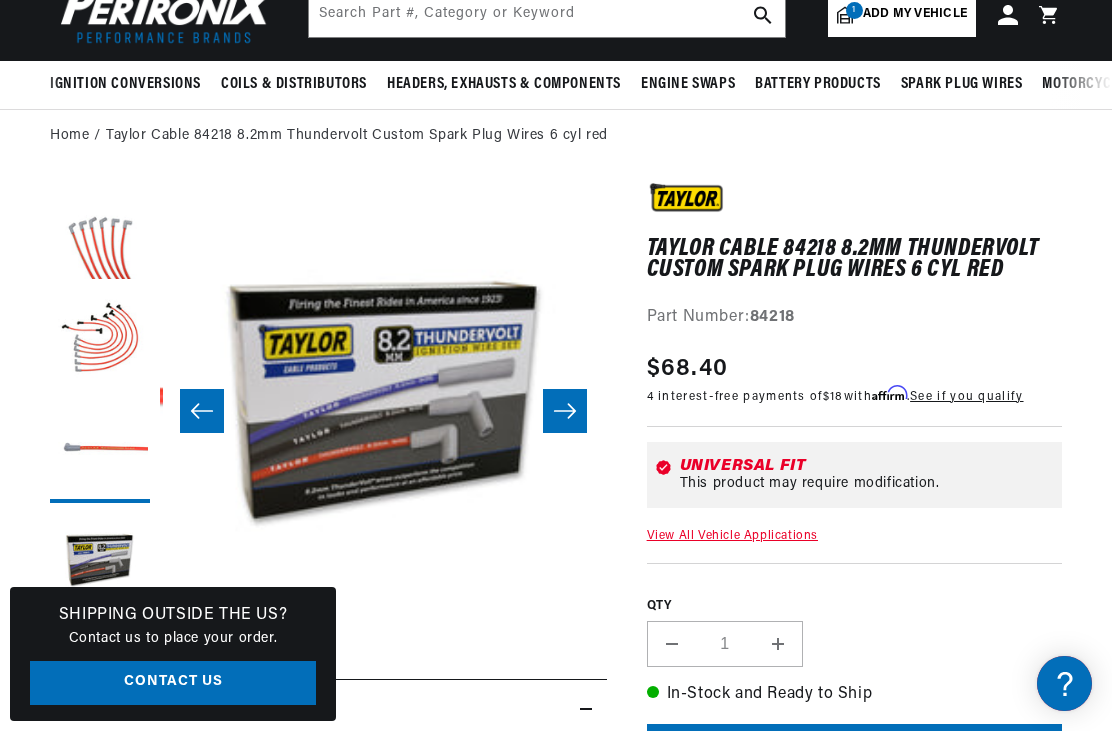 scroll, scrollTop: 0, scrollLeft: 1339, axis: horizontal 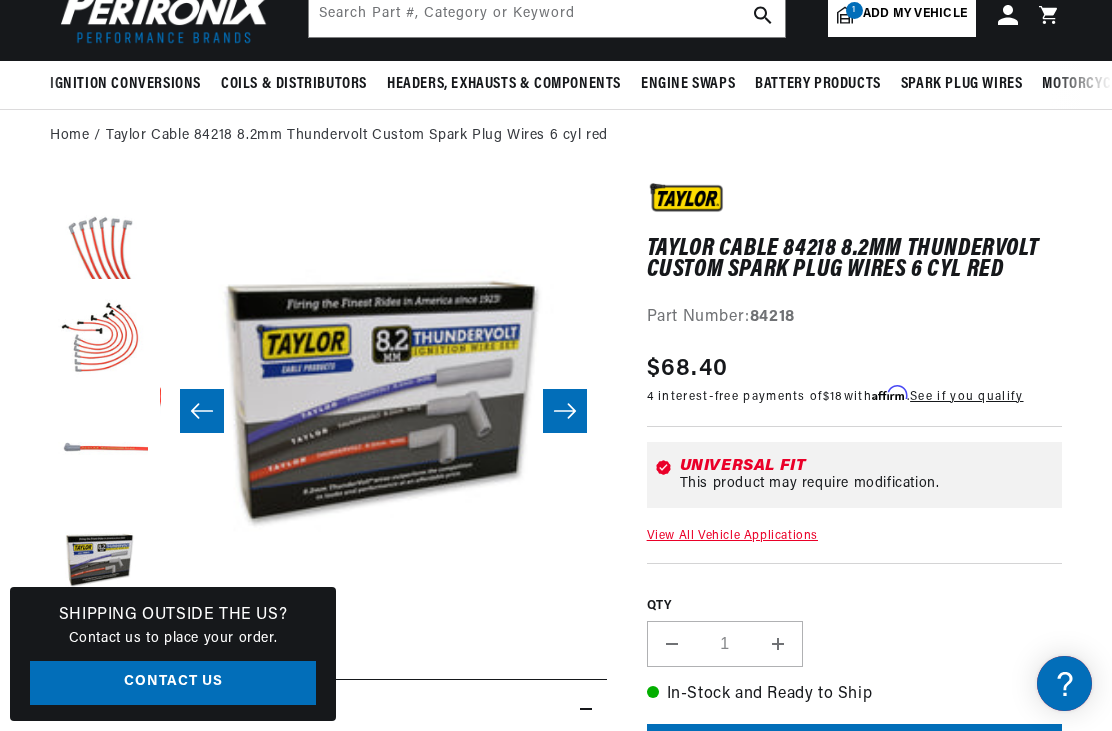 click 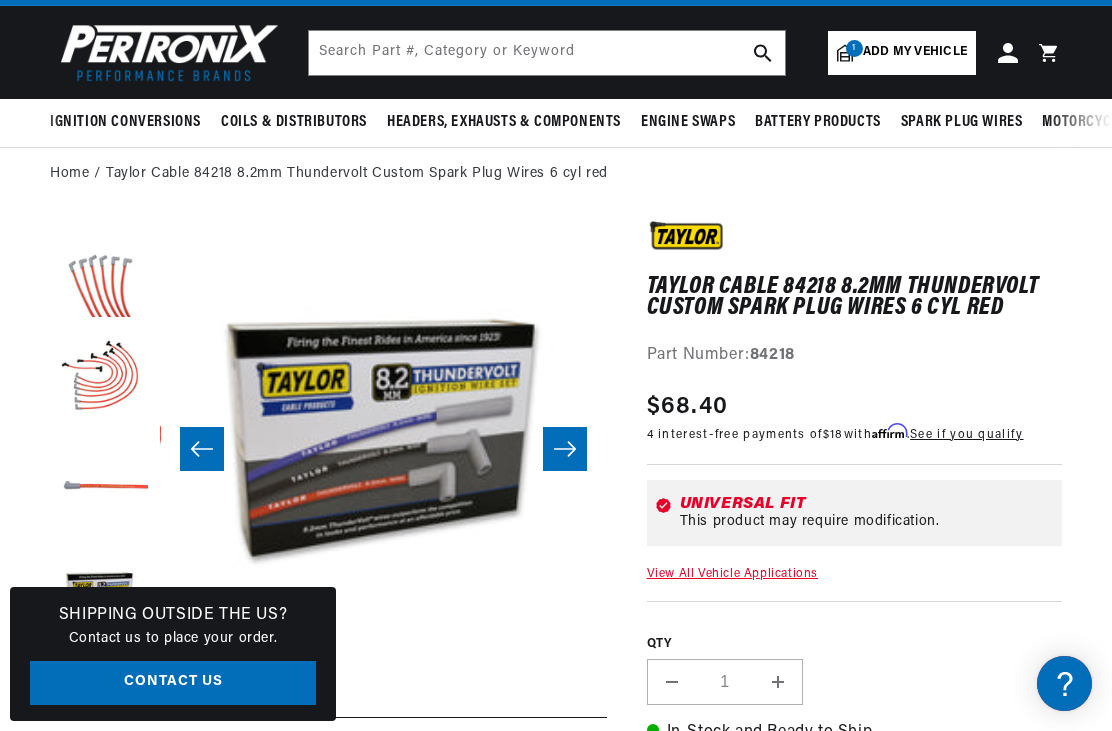 scroll, scrollTop: 0, scrollLeft: 0, axis: both 